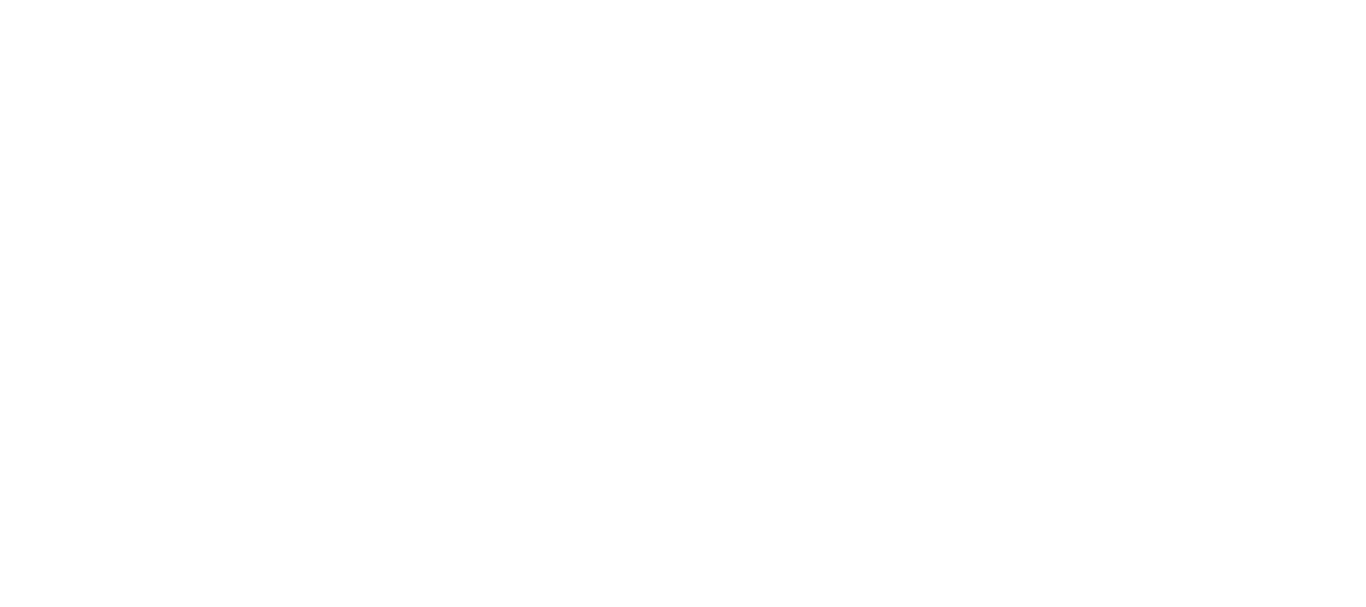 scroll, scrollTop: 0, scrollLeft: 0, axis: both 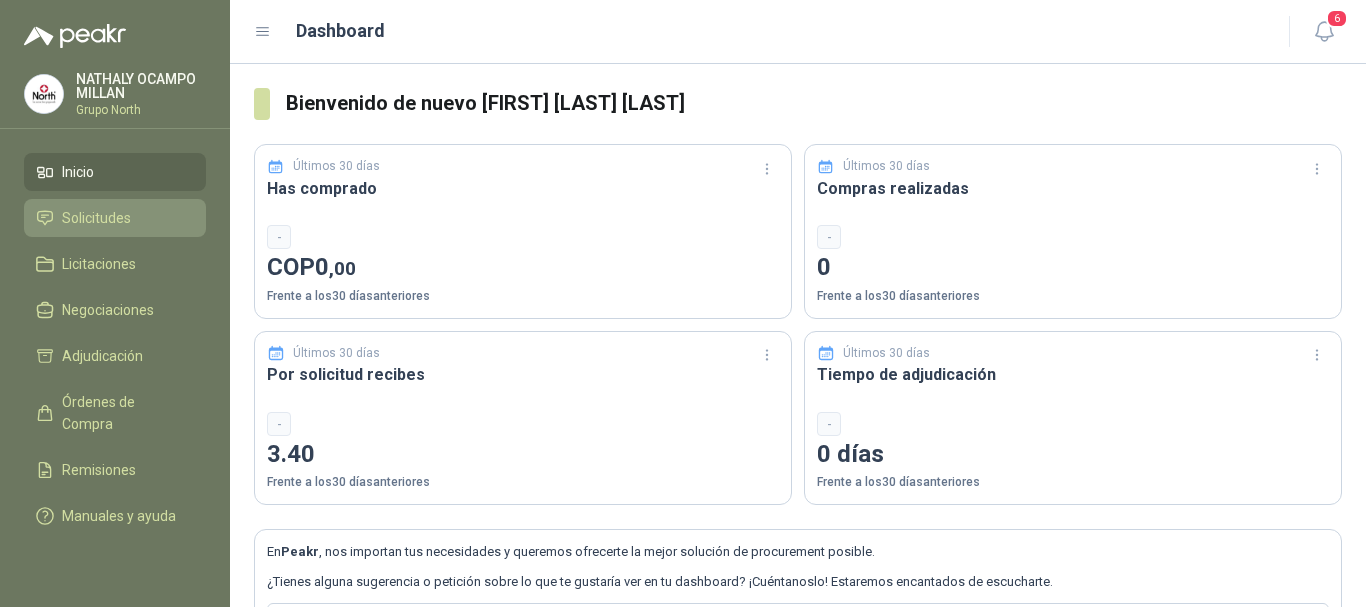 click on "Solicitudes" at bounding box center [96, 218] 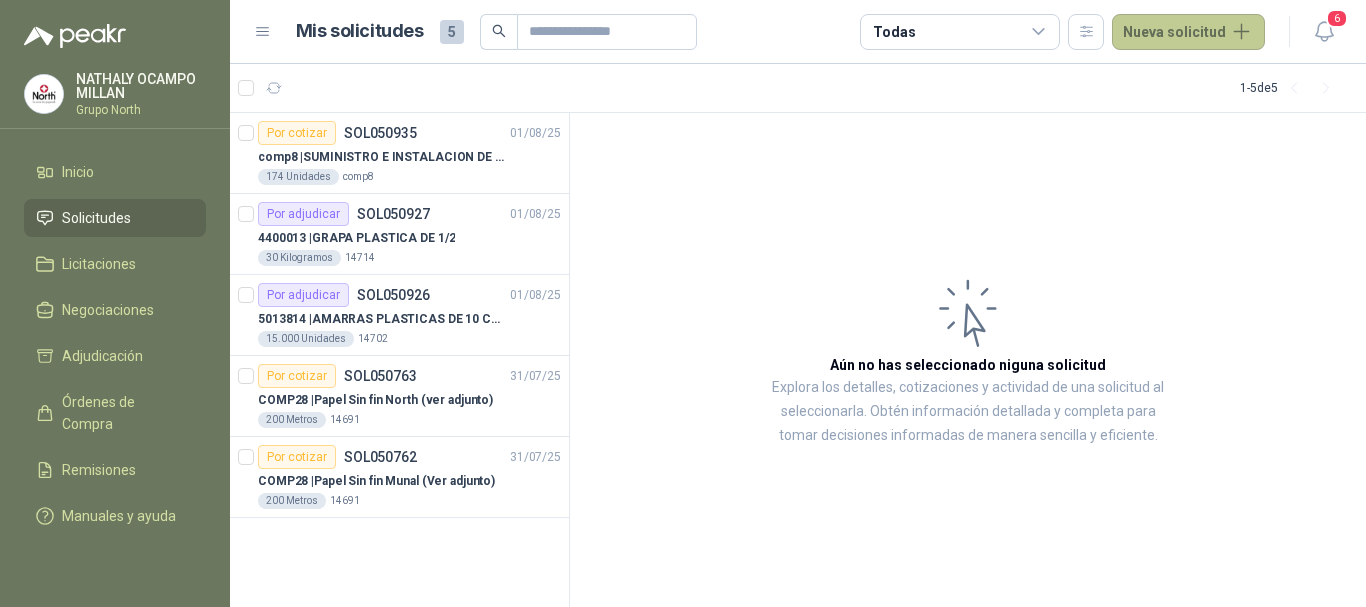 click on "Nueva solicitud" at bounding box center [1188, 32] 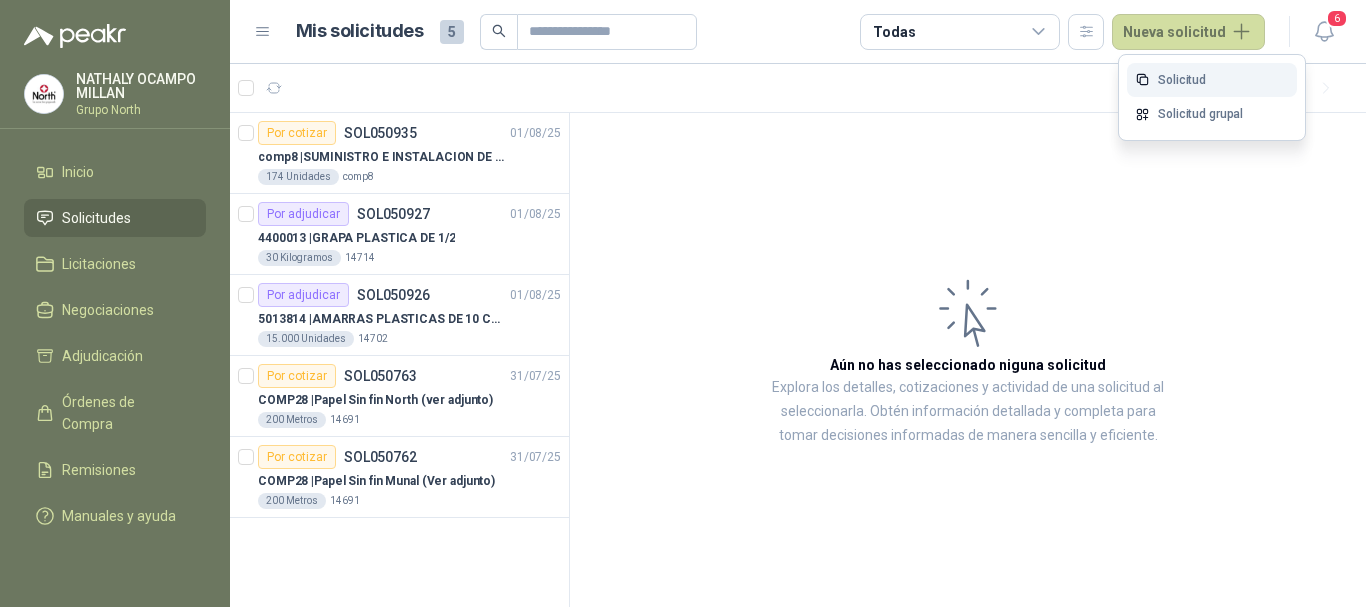 click on "Solicitud" at bounding box center [1212, 80] 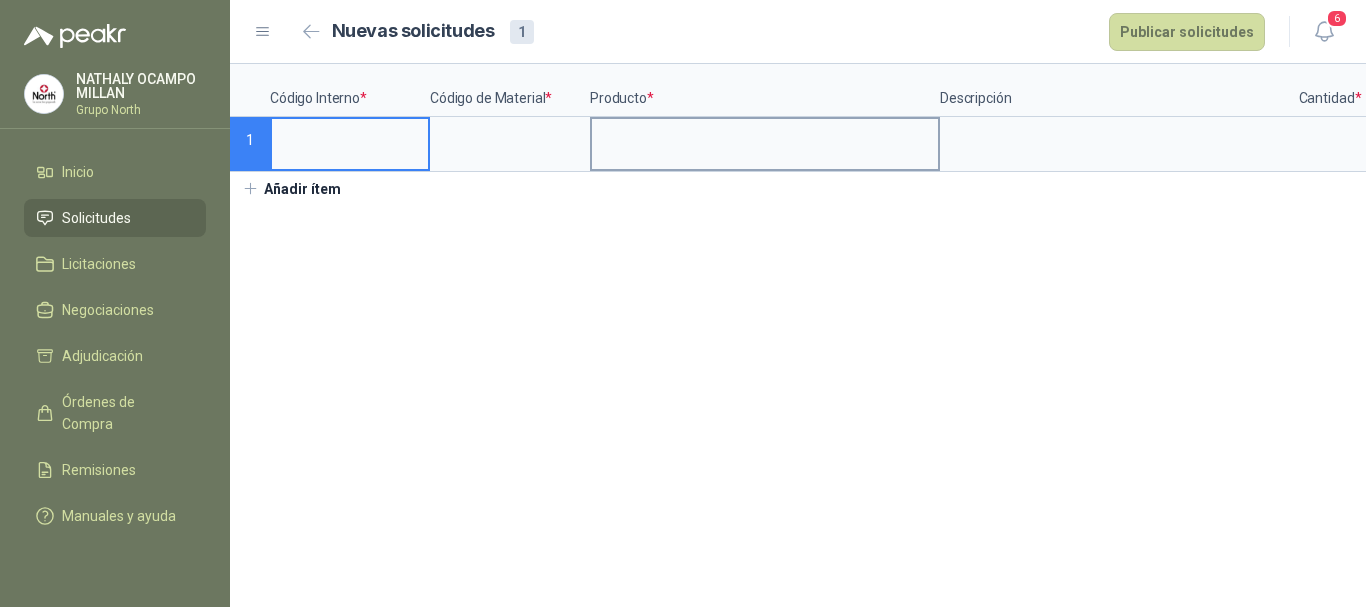 click at bounding box center (765, 138) 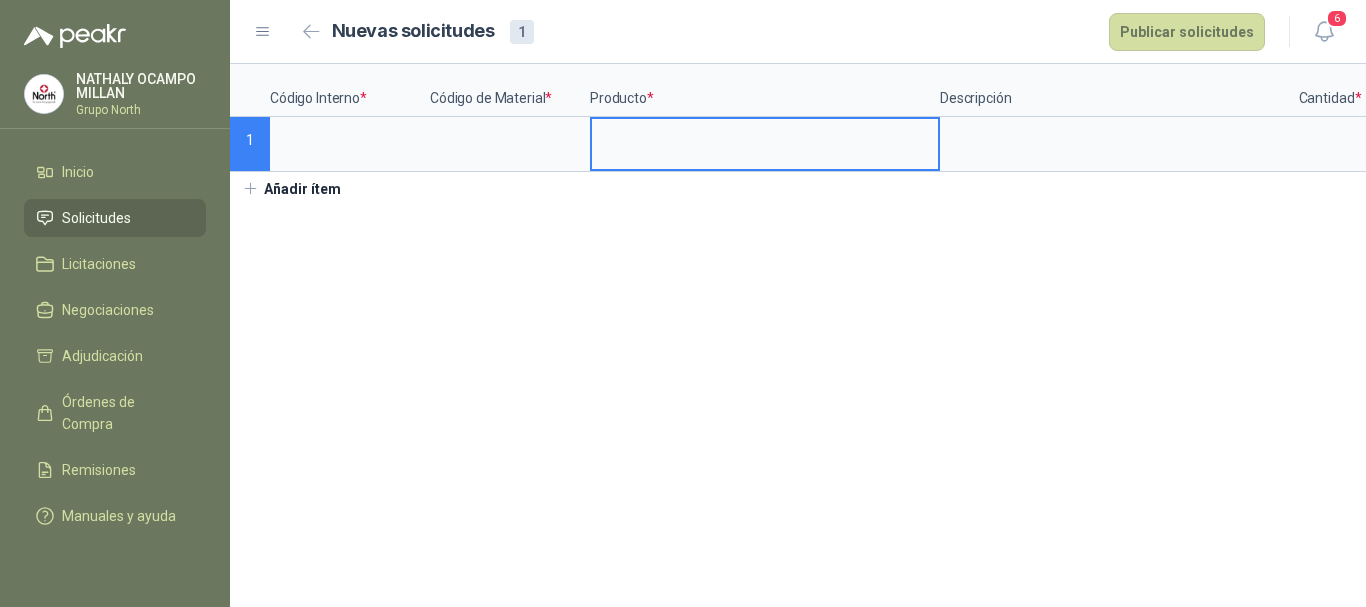 type 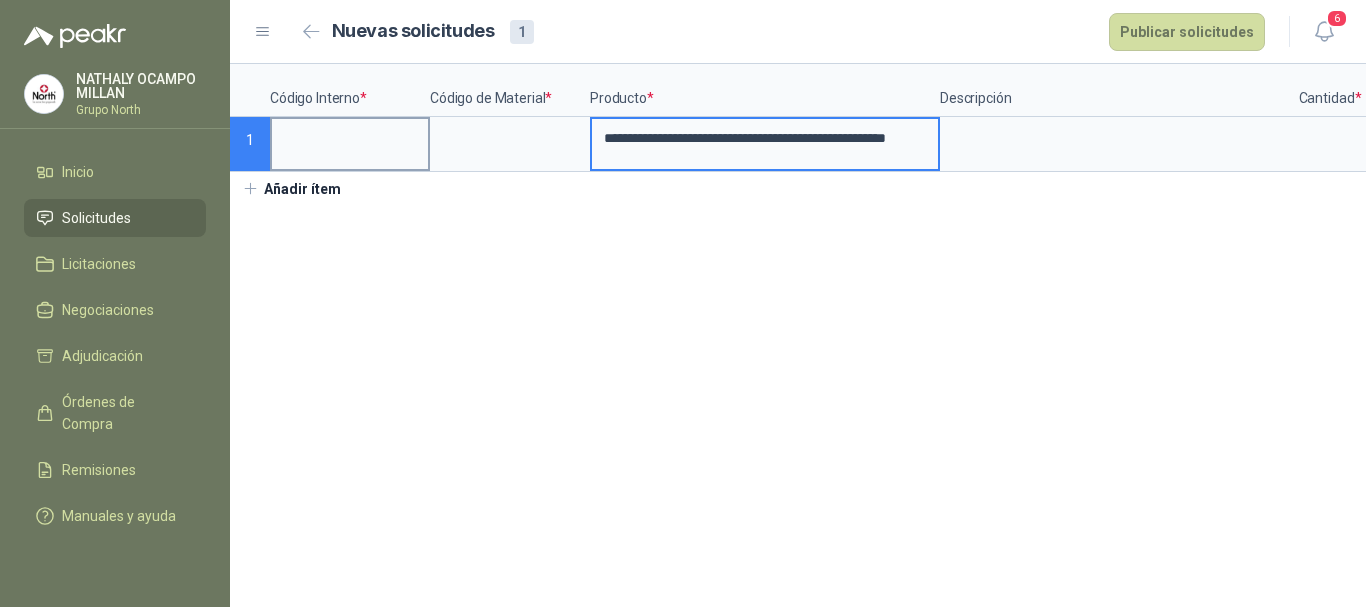 click at bounding box center (350, 138) 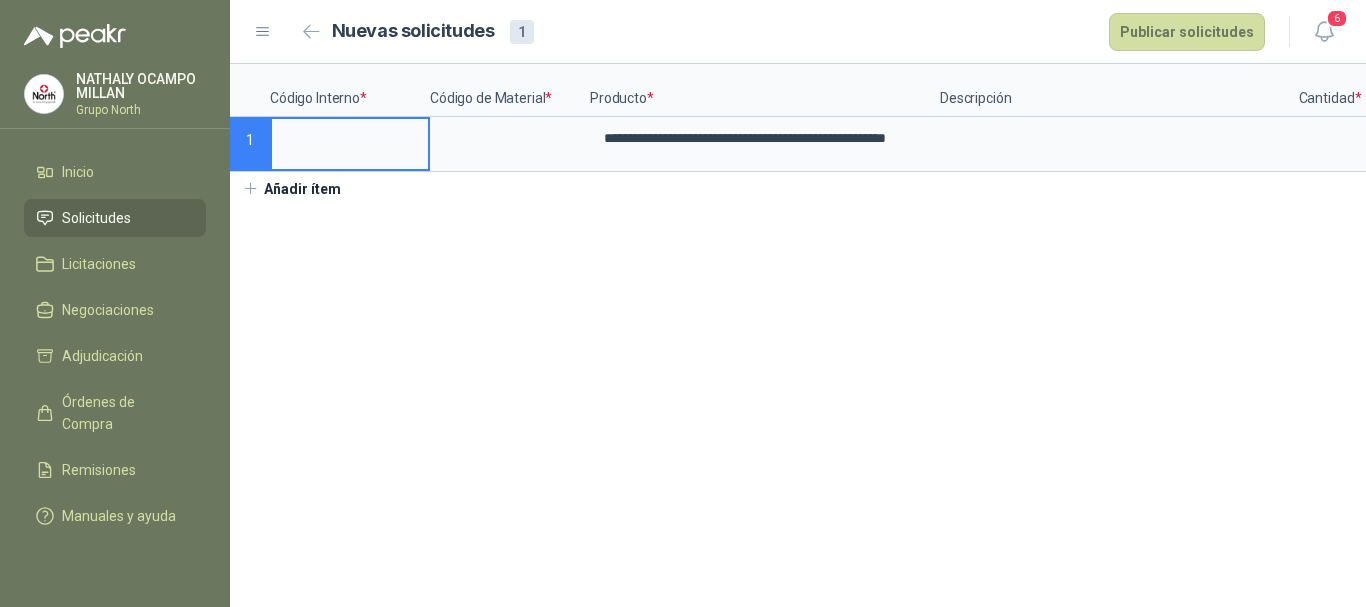 click at bounding box center (350, 138) 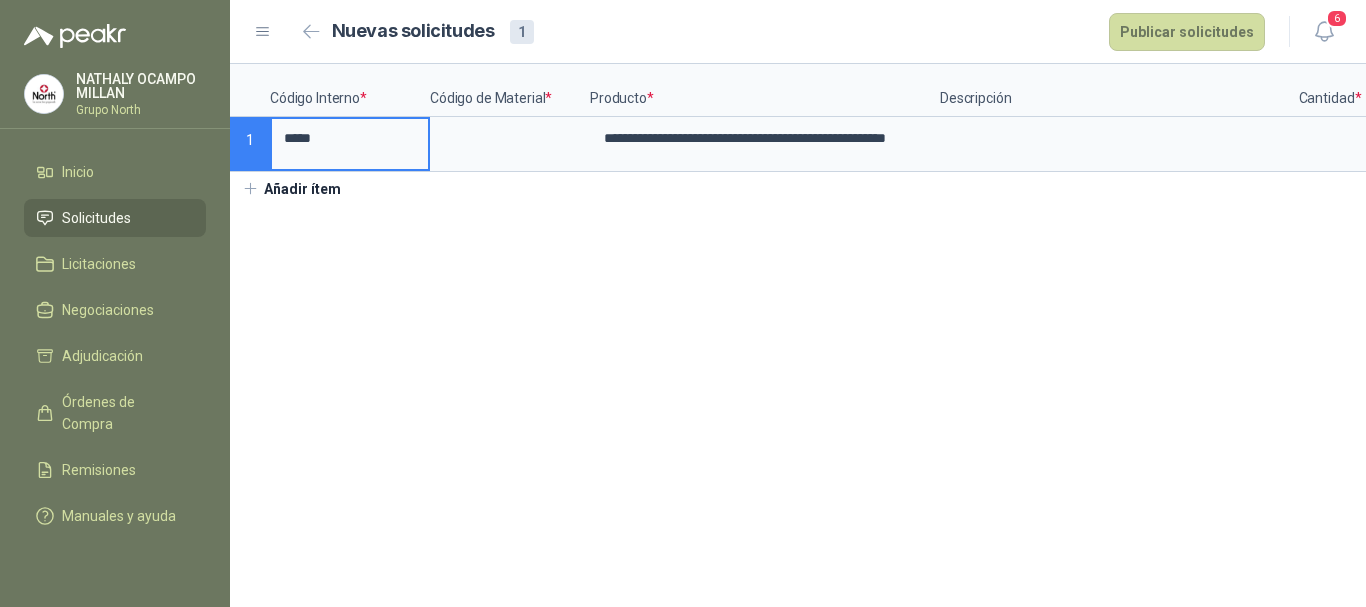 type on "*****" 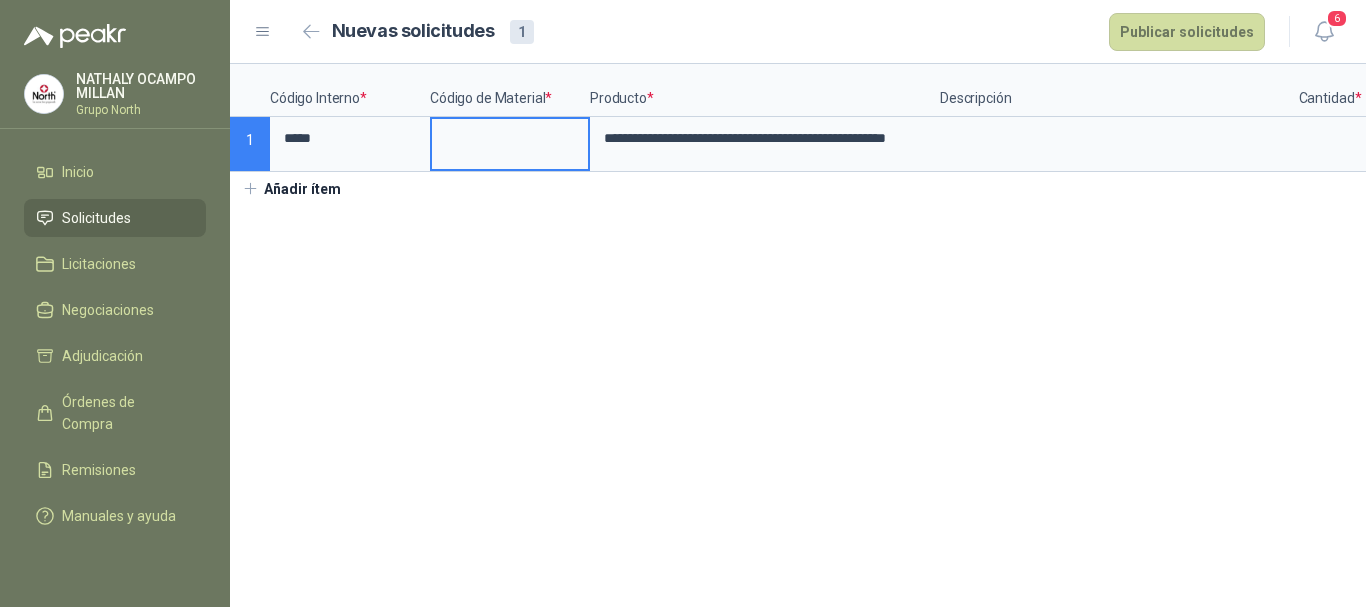click at bounding box center [510, 138] 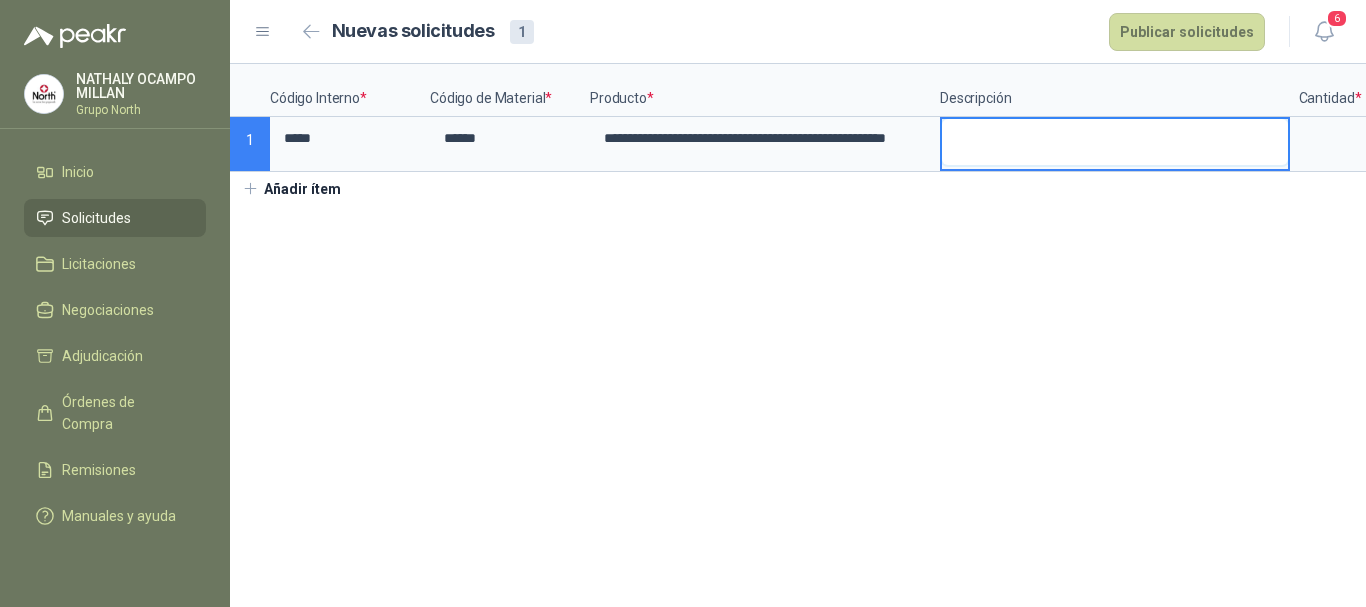 click at bounding box center (1115, 142) 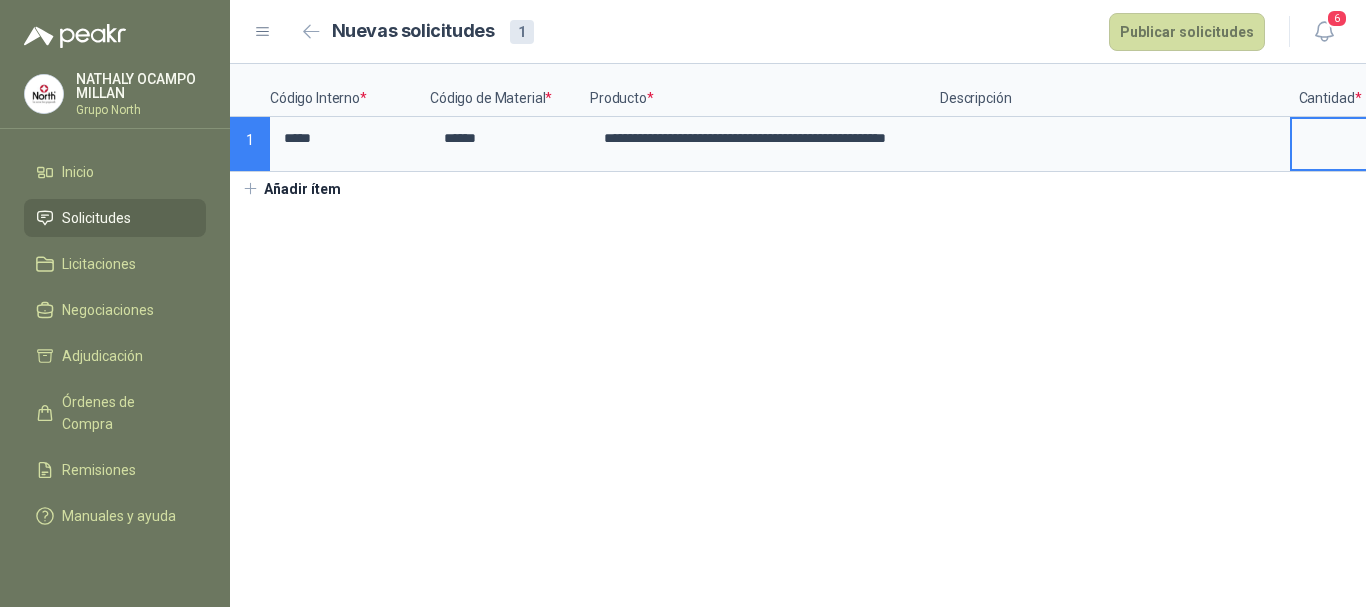 click at bounding box center [1330, 138] 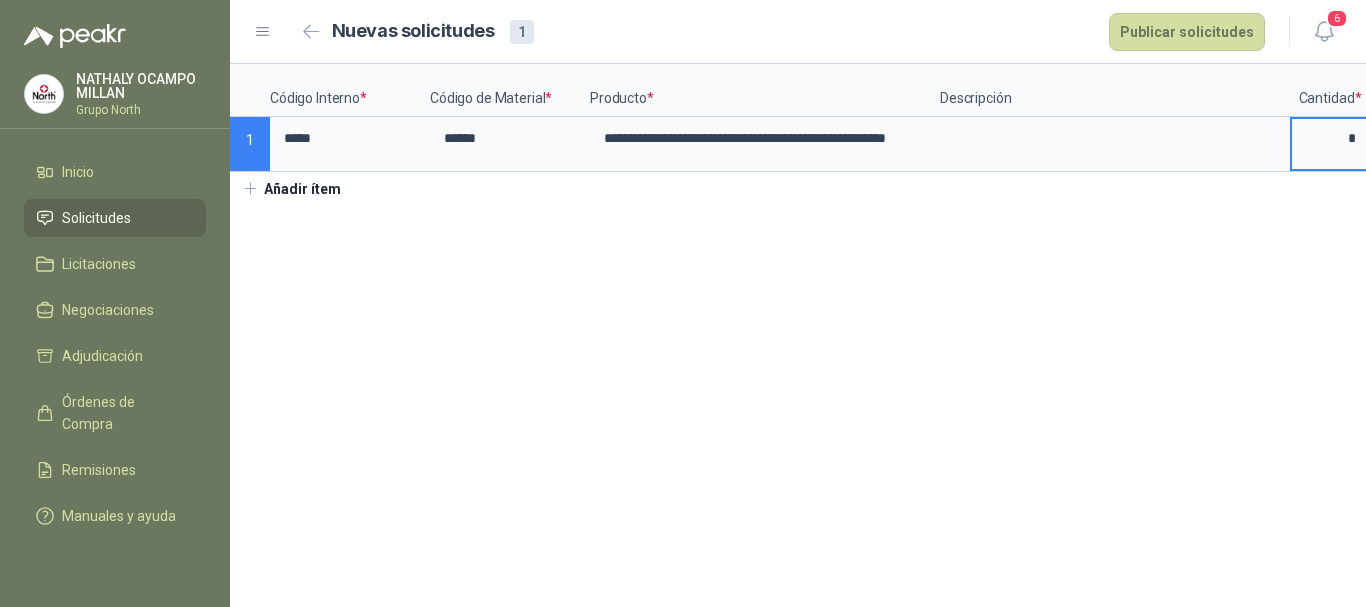 type on "*" 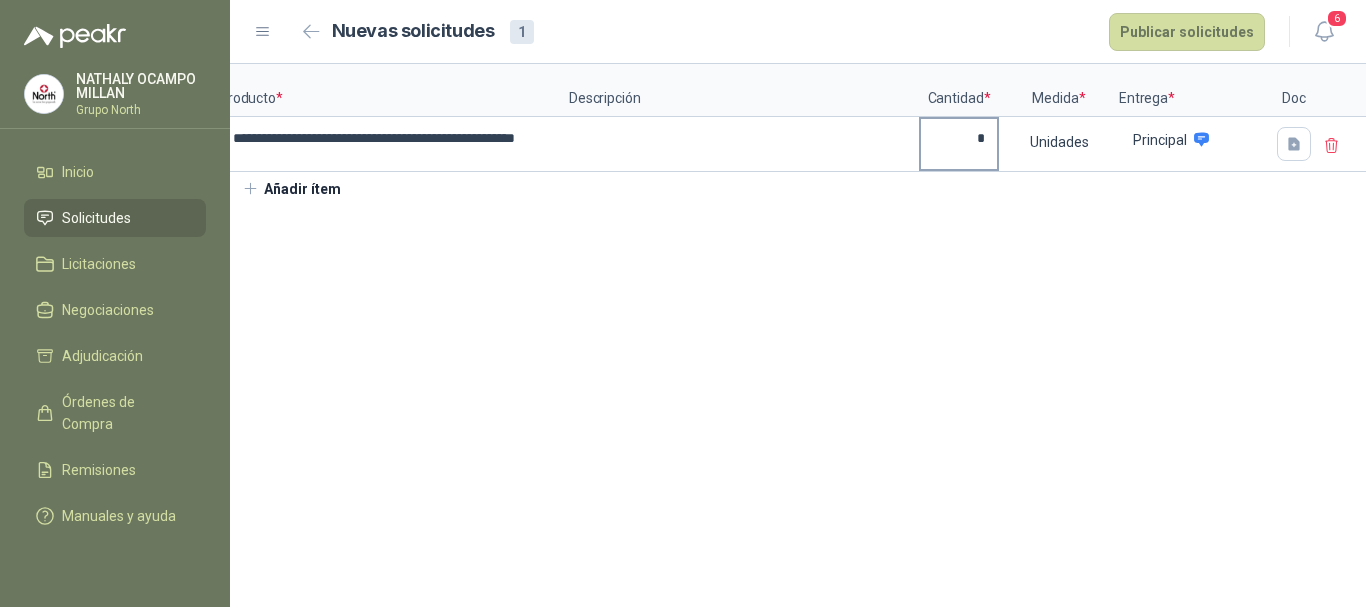 type 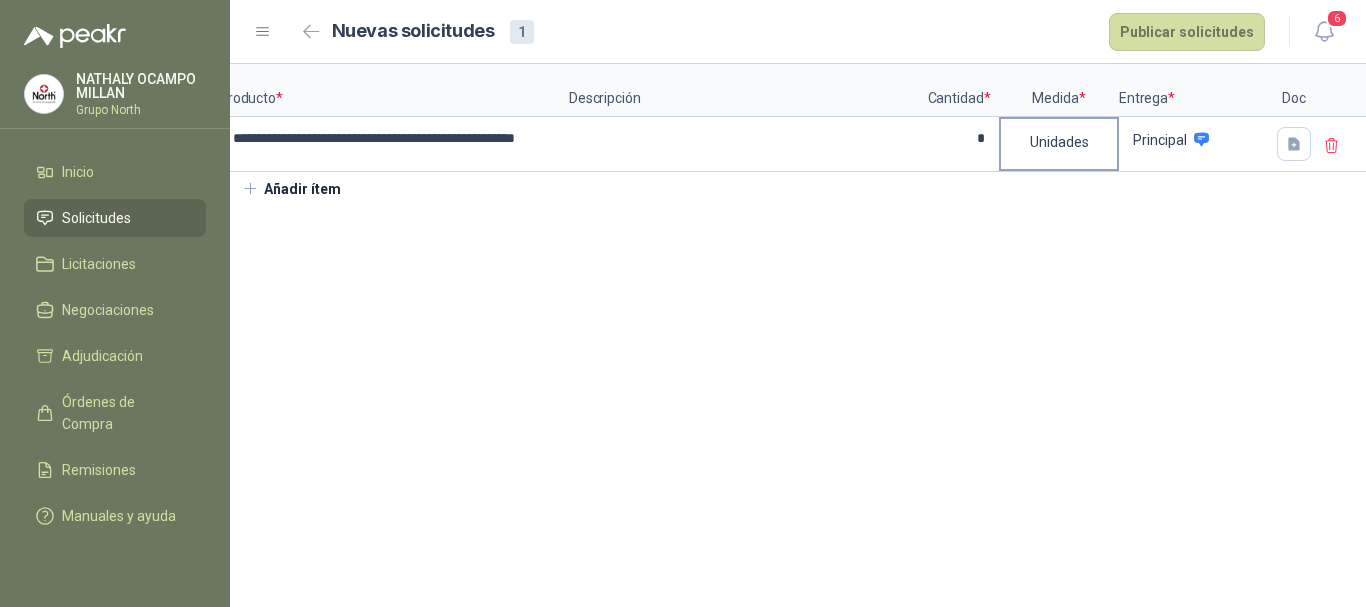 click on "Unidades" at bounding box center [1059, 142] 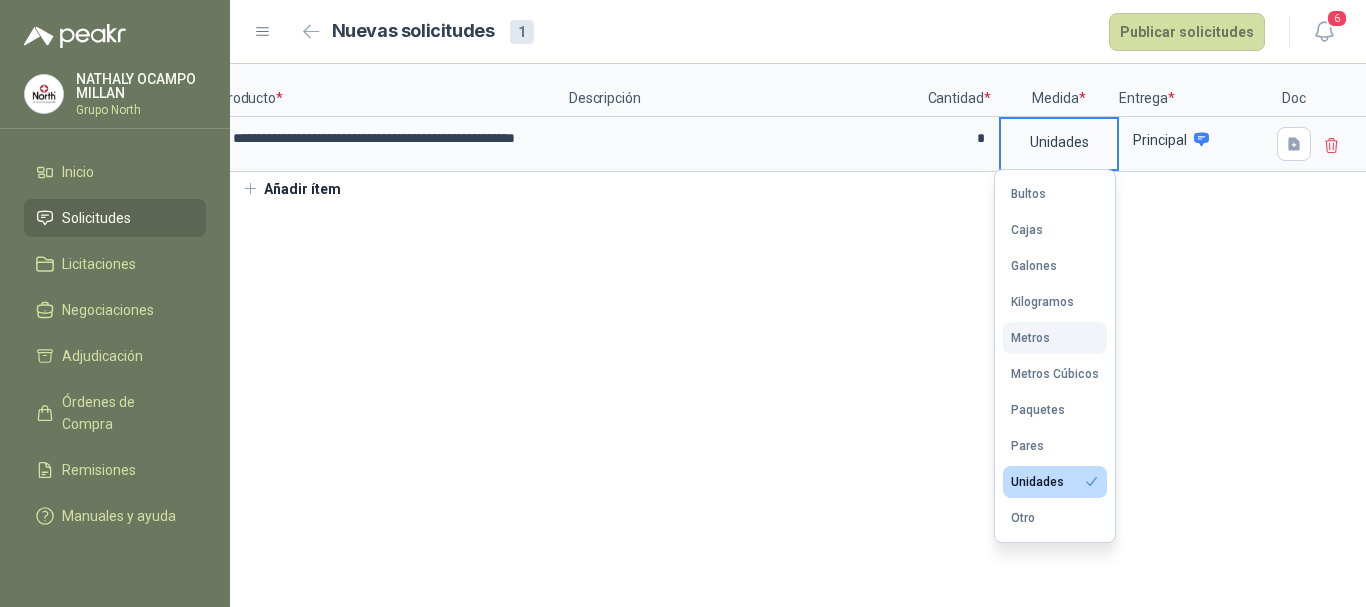 click on "Metros" at bounding box center (1030, 338) 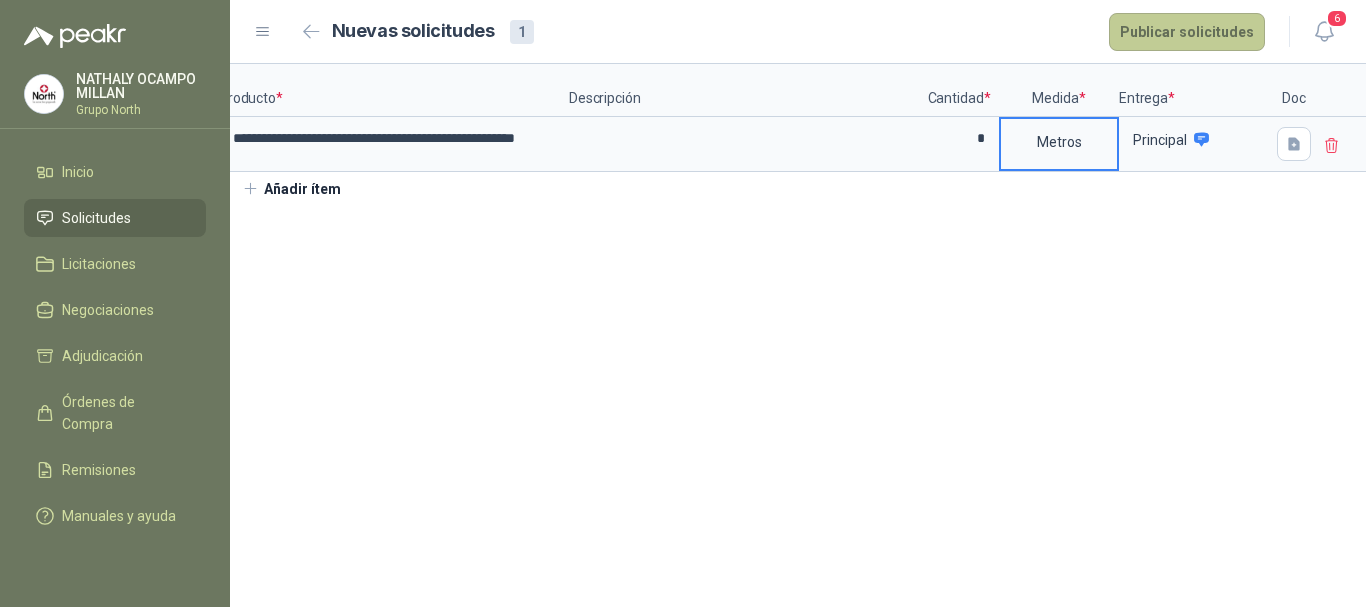 click on "Publicar solicitudes" at bounding box center (1187, 32) 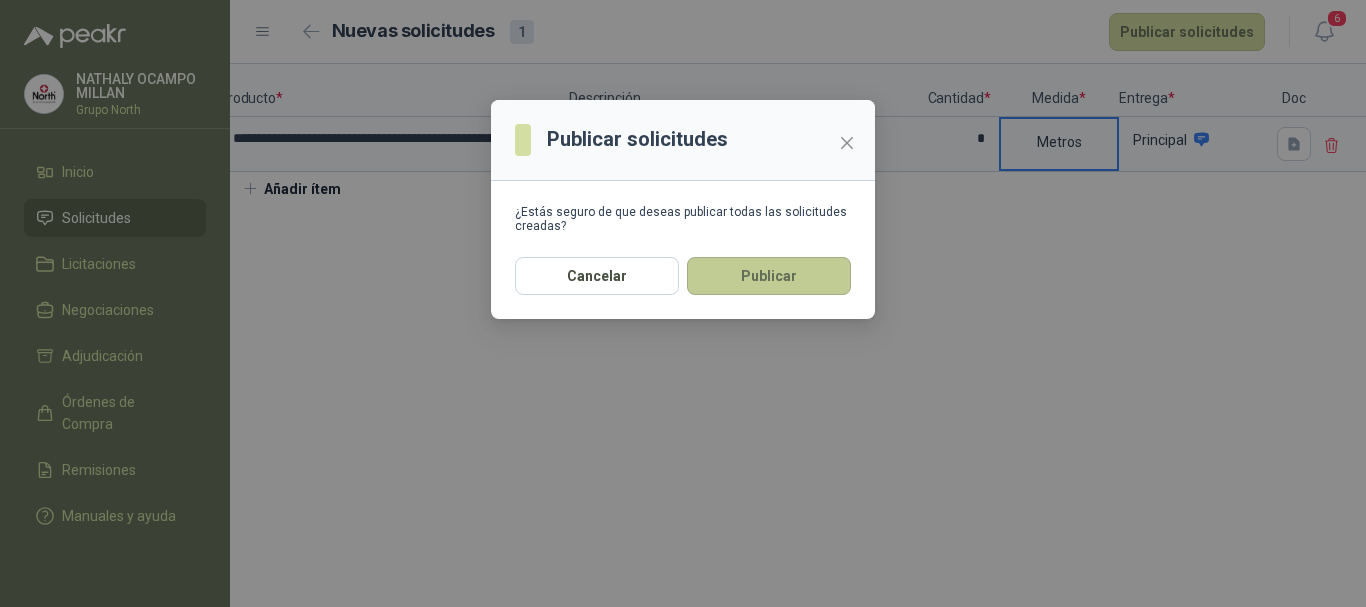 click on "Publicar" at bounding box center (769, 276) 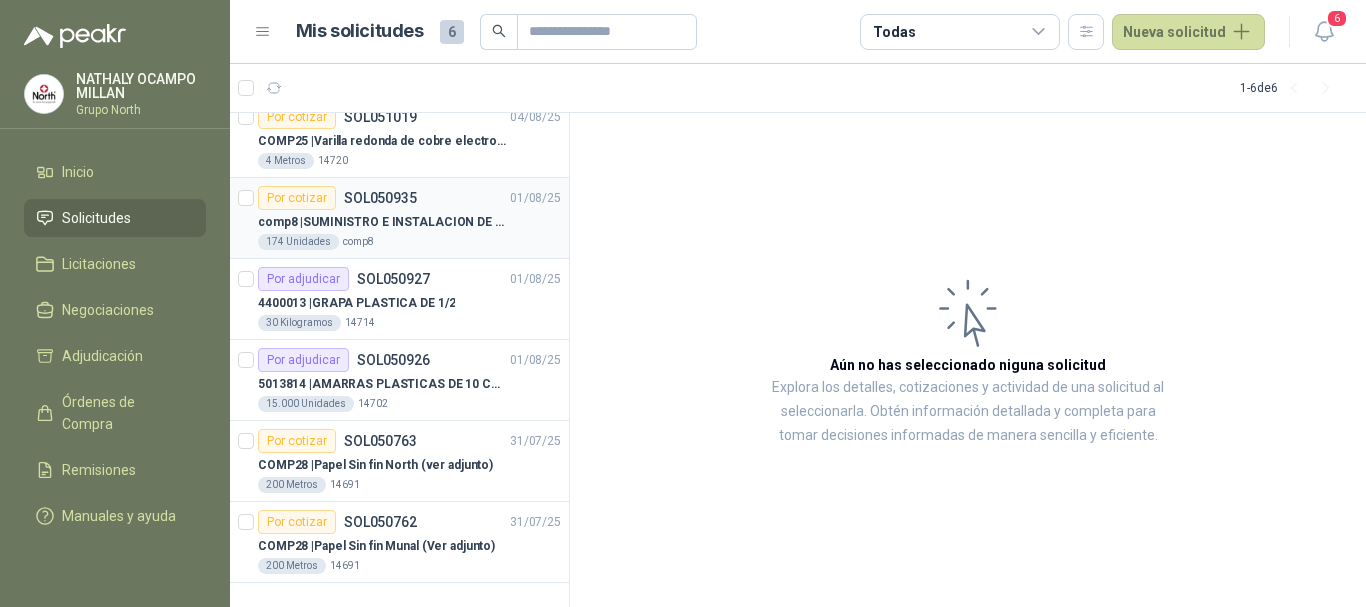 scroll, scrollTop: 19, scrollLeft: 0, axis: vertical 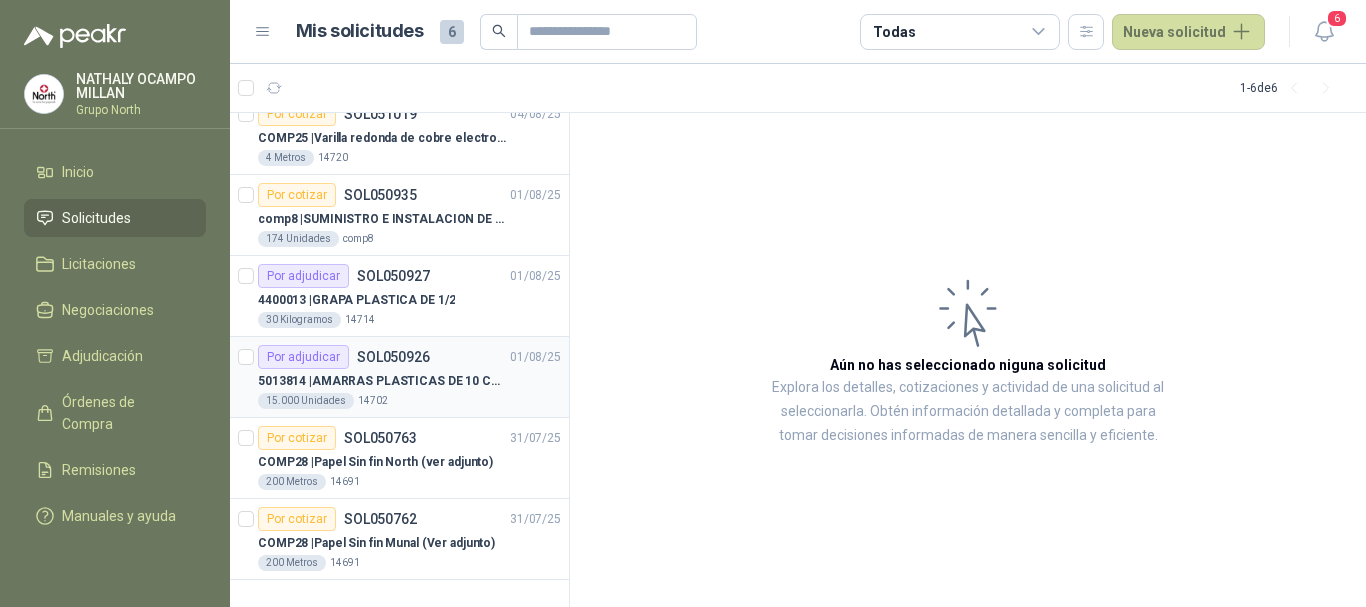 click on "5013814 |  AMARRAS PLASTICAS DE 10 CMS" at bounding box center (382, 381) 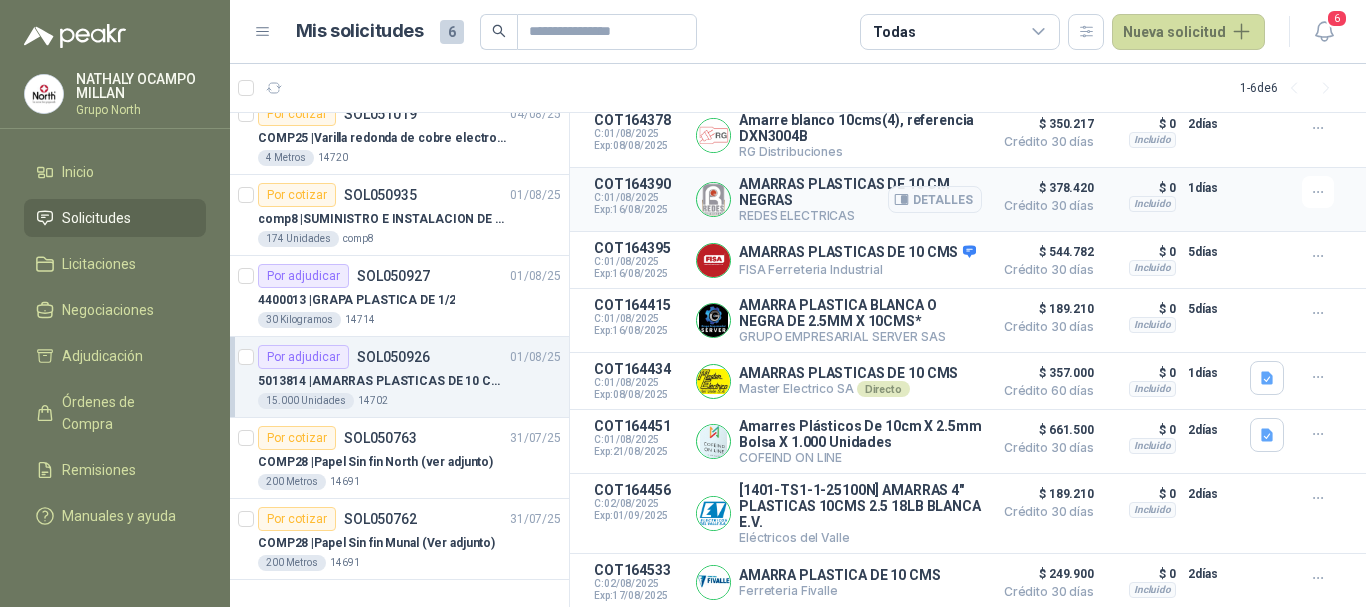scroll, scrollTop: 653, scrollLeft: 0, axis: vertical 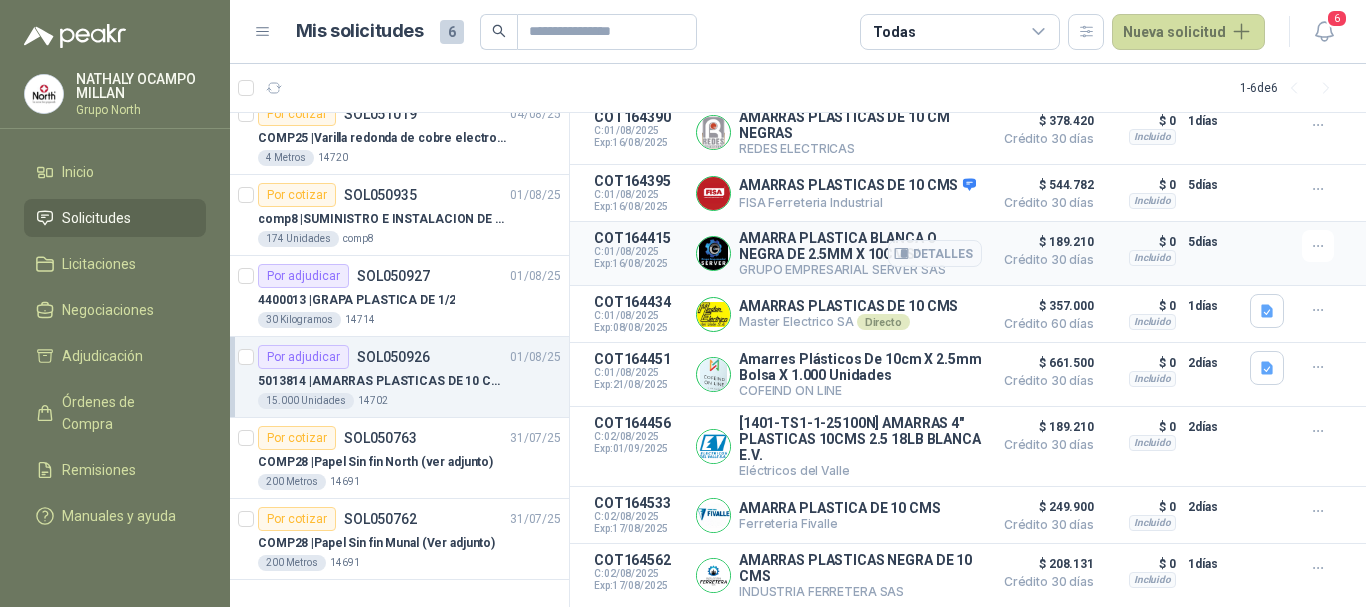 click on "AMARRA PLASTICA BLANCA O NEGRA DE 2.5MM X 10CMS*" at bounding box center (860, 246) 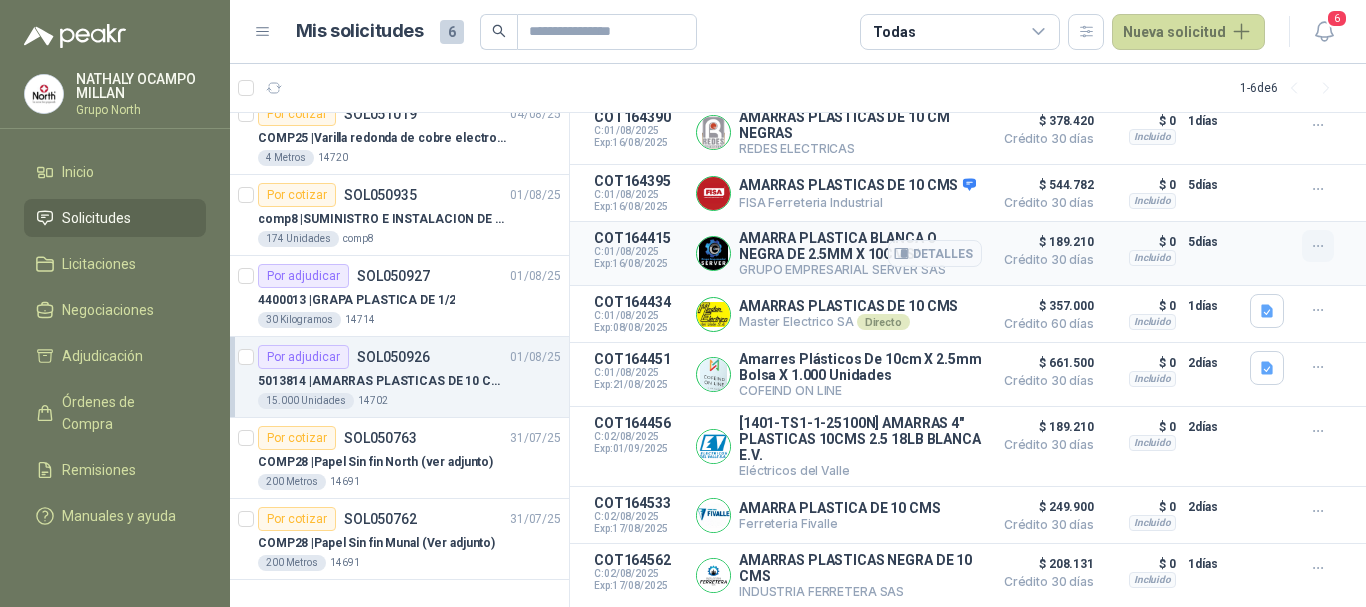 click 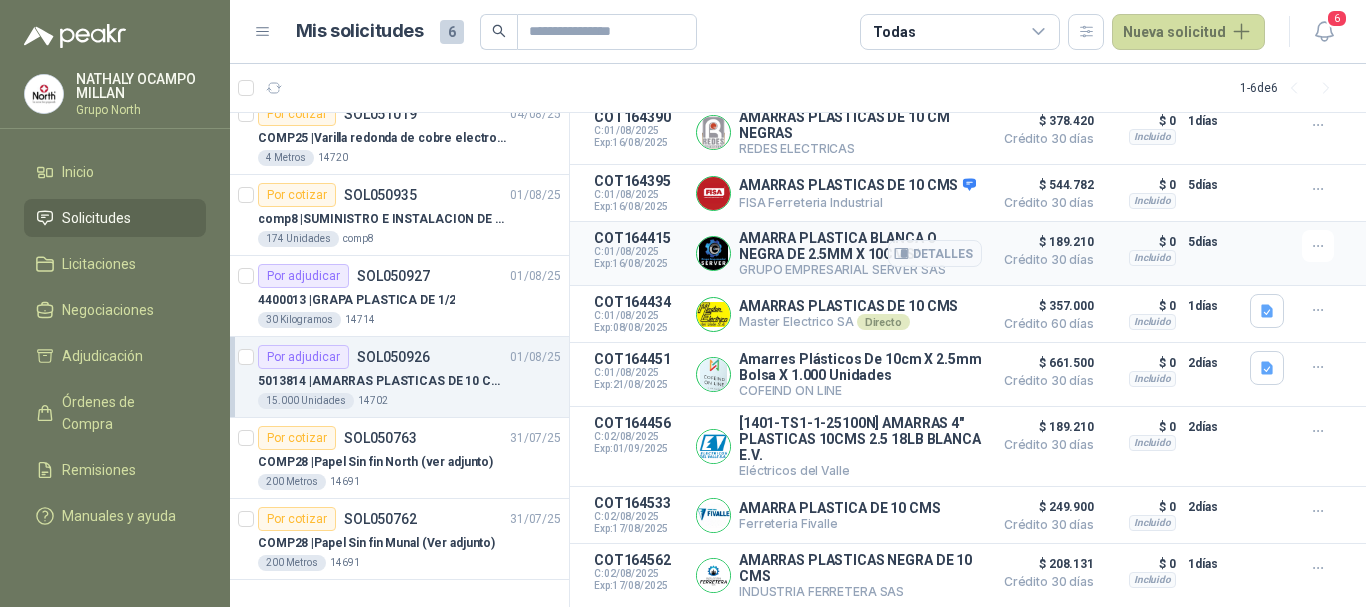 click on "COT164415" at bounding box center [639, 238] 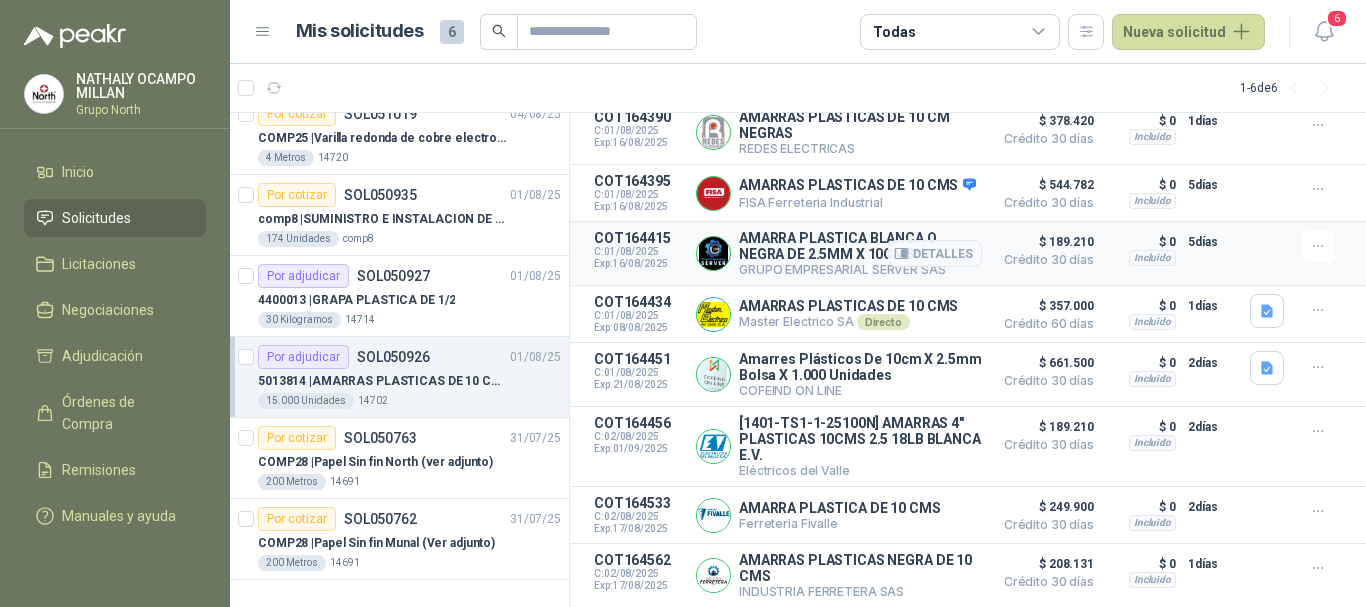 drag, startPoint x: 730, startPoint y: 241, endPoint x: 865, endPoint y: 238, distance: 135.03333 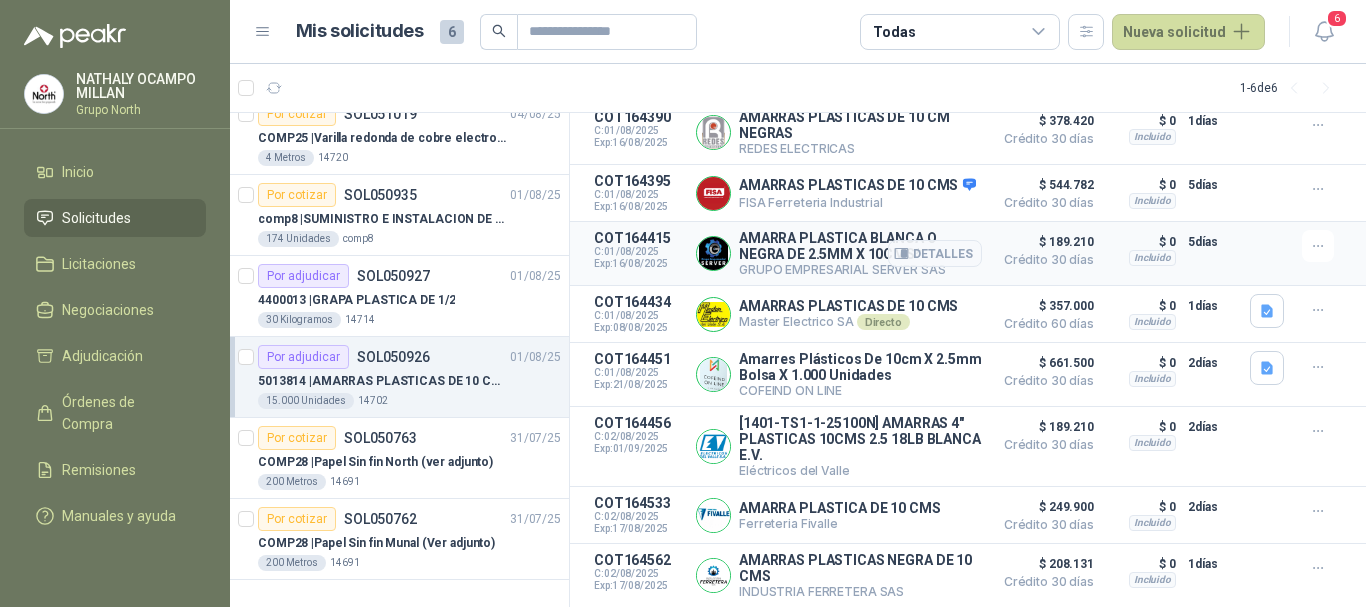 click on "AMARRA PLASTICA BLANCA O NEGRA DE 2.5MM X 10CMS* GRUPO EMPRESARIAL SERVER SAS   Detalles" at bounding box center [839, 253] 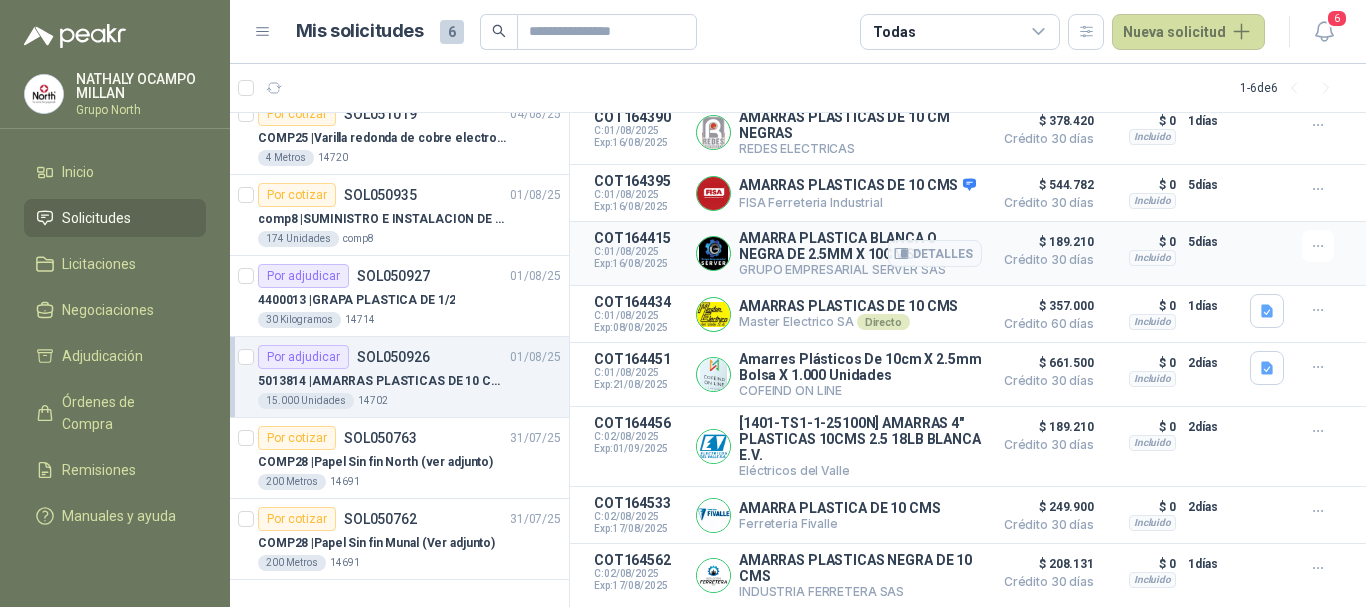 click on "$ 189.210" at bounding box center [1044, 242] 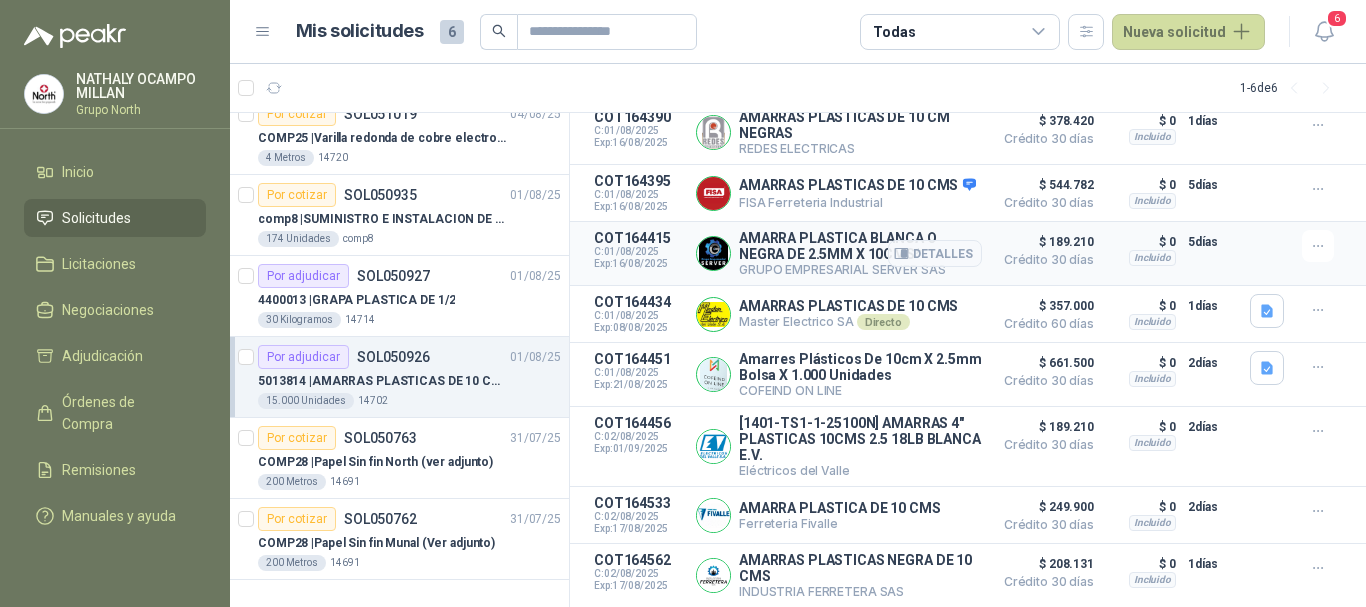 click on "Incluido" at bounding box center (1152, 258) 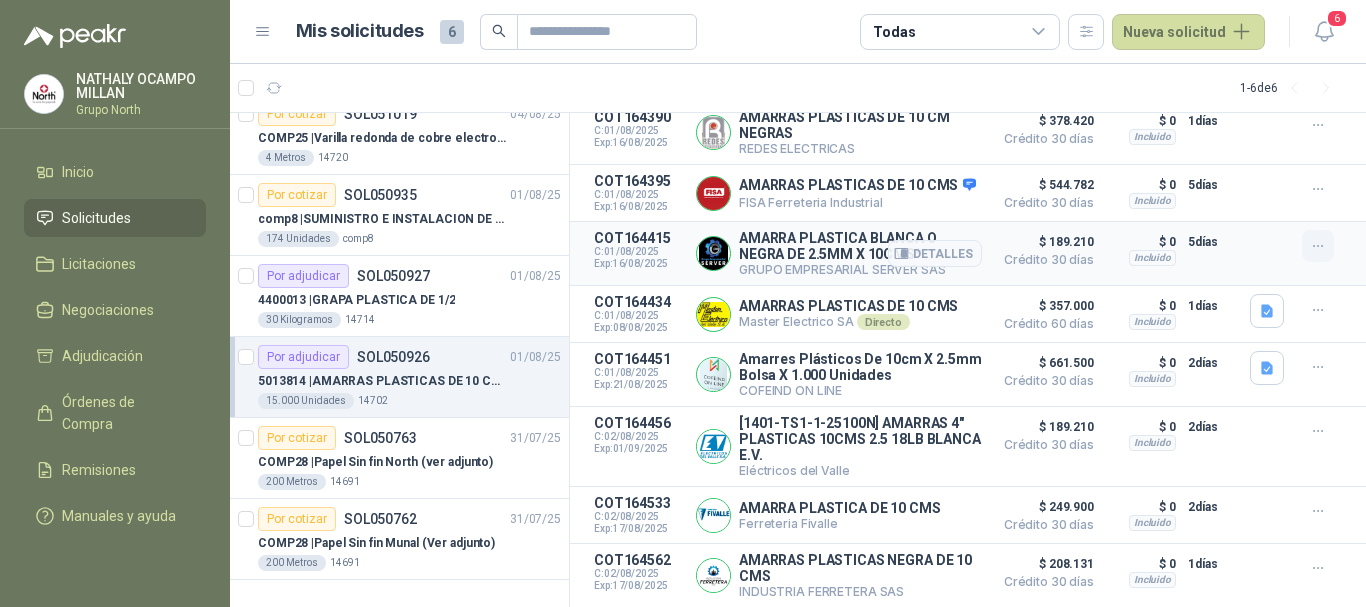click 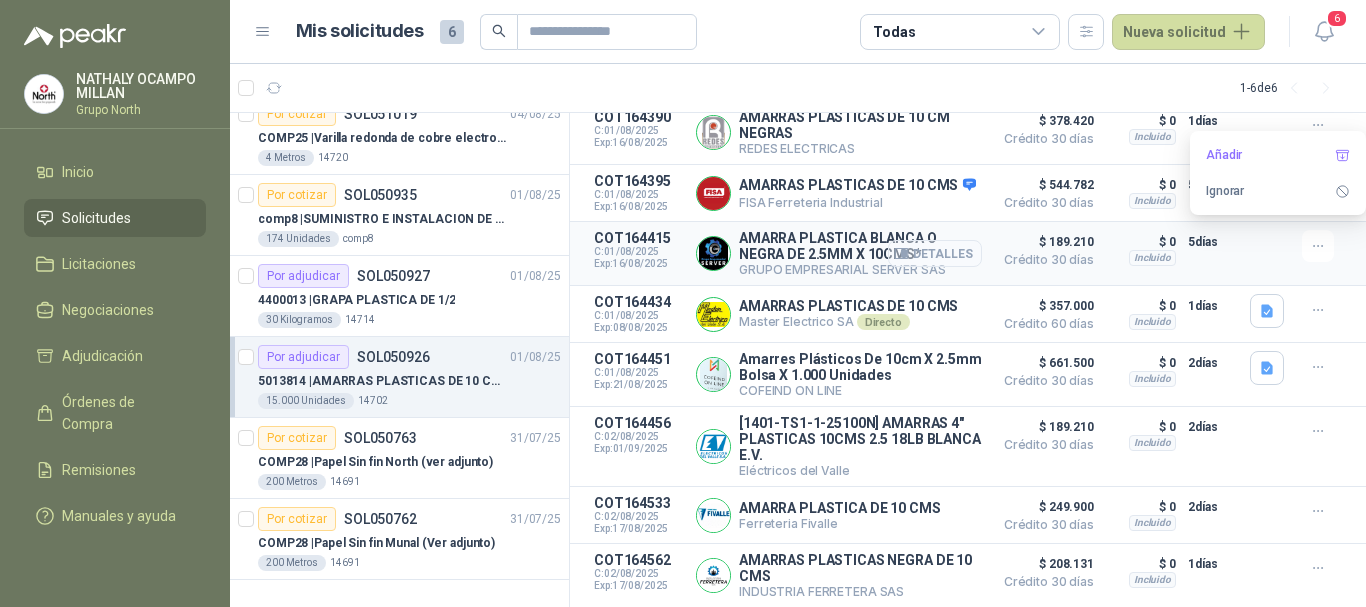 click on "Detalles" at bounding box center (935, 253) 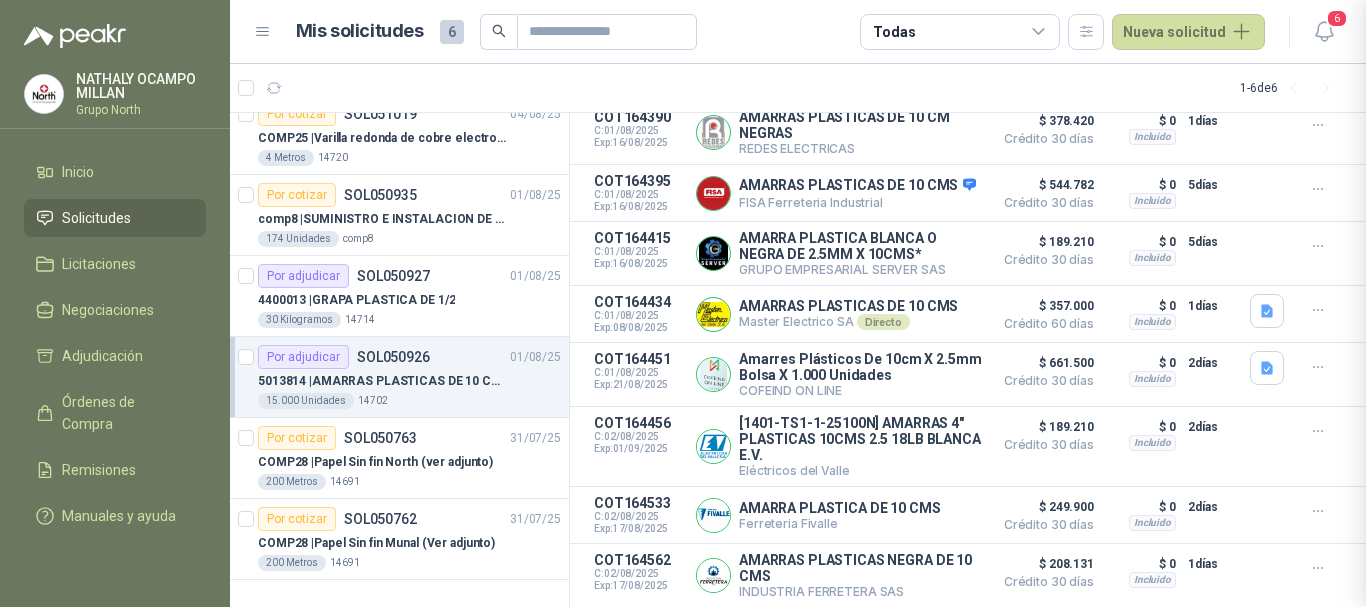 click at bounding box center [683, 303] 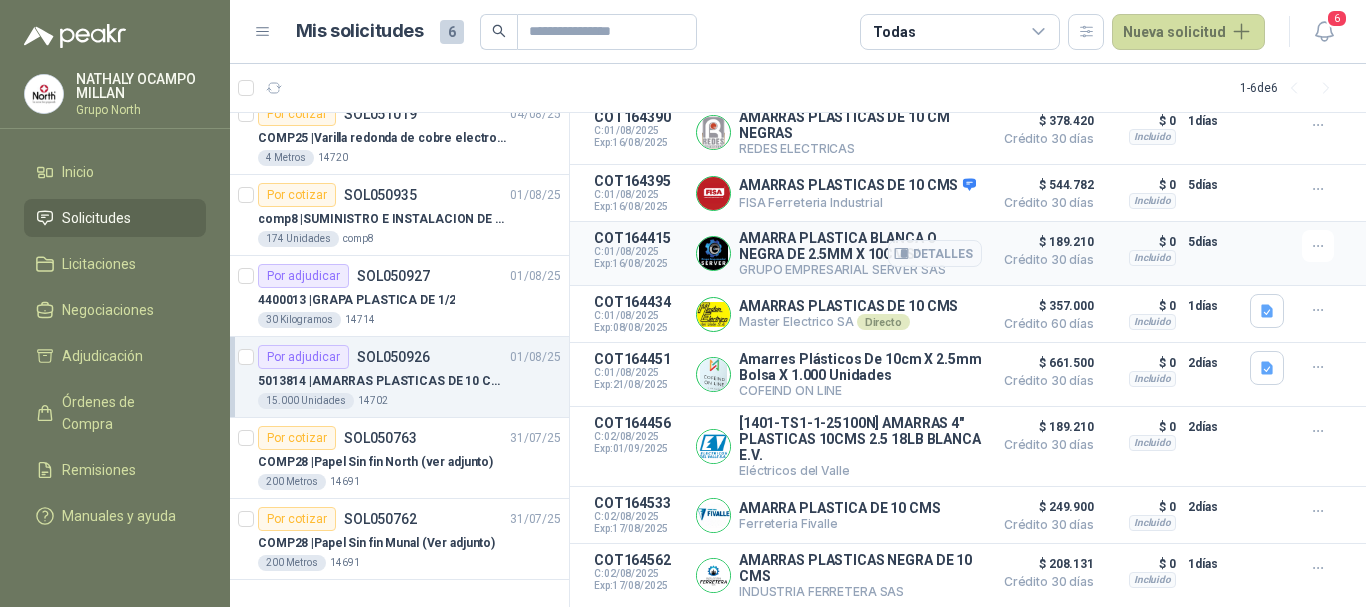 click on "AMARRA PLASTICA BLANCA O NEGRA DE 2.5MM X 10CMS*" at bounding box center (860, 246) 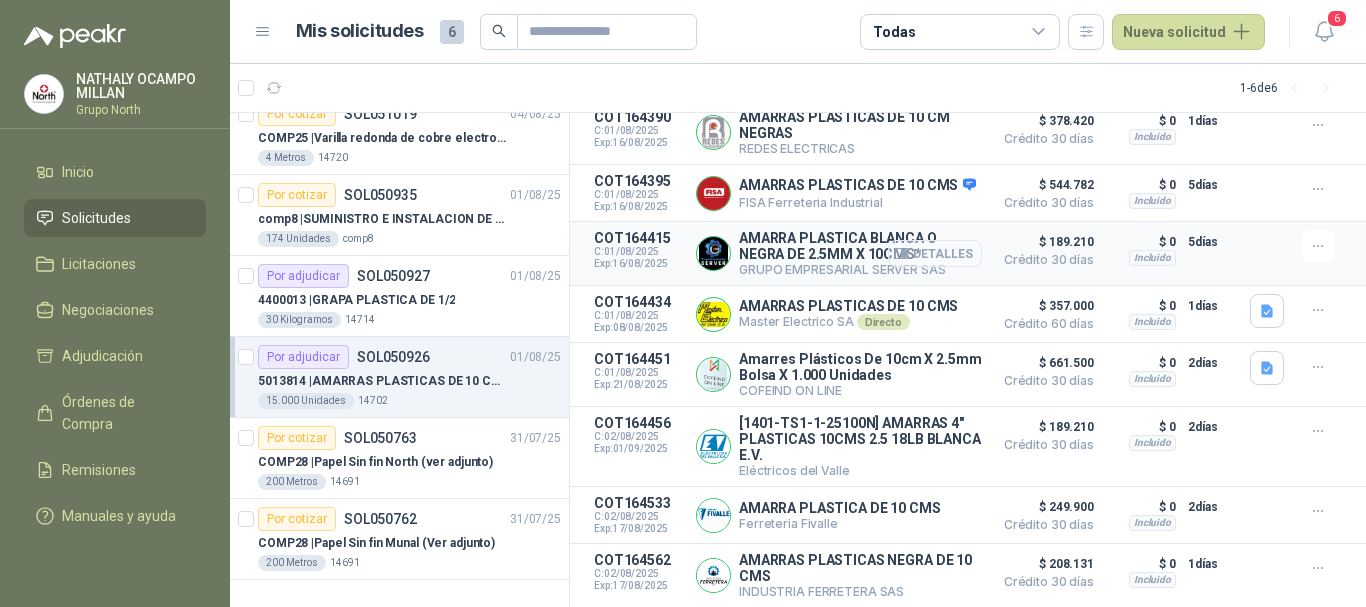 click on "Detalles" at bounding box center (935, 253) 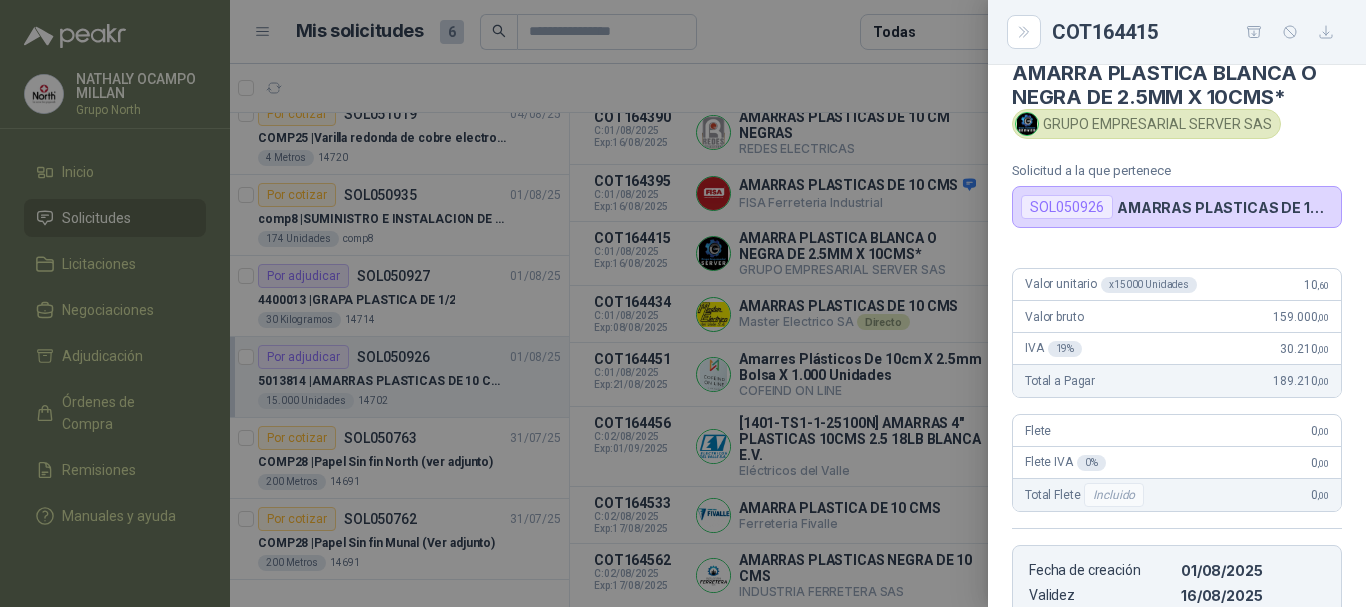 scroll, scrollTop: 0, scrollLeft: 0, axis: both 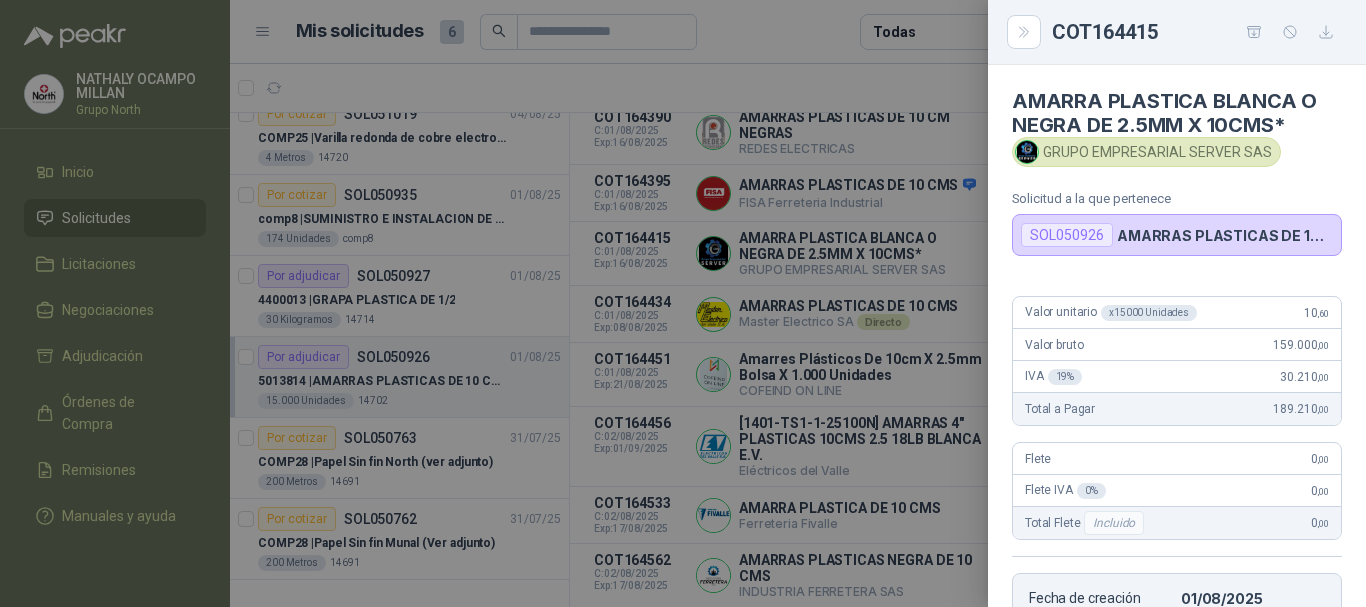 click at bounding box center (683, 303) 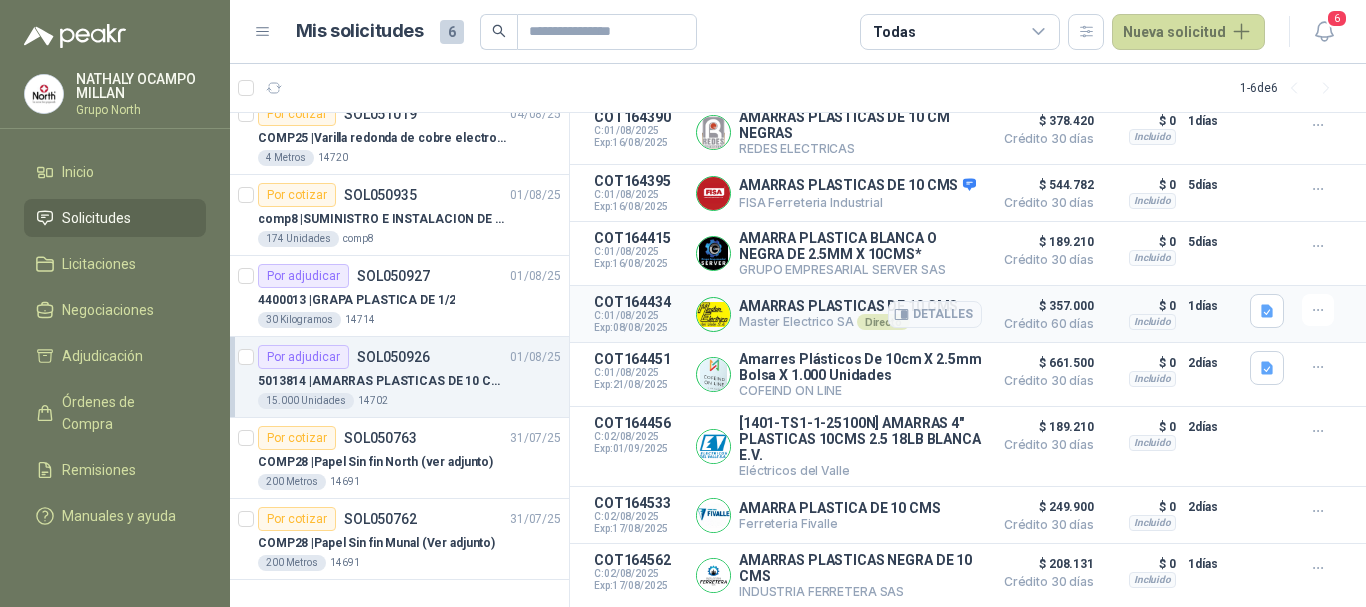click on "AMARRAS PLASTICAS DE 10 CMS" at bounding box center (848, 306) 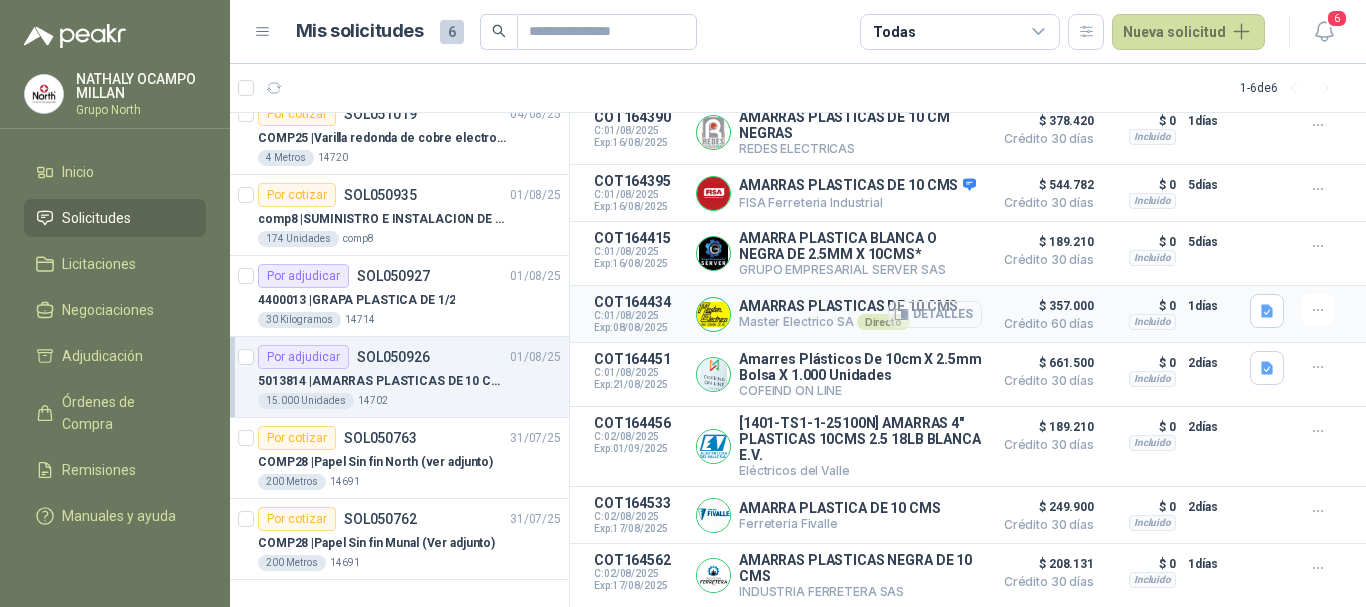 click on "Detalles" at bounding box center [935, 314] 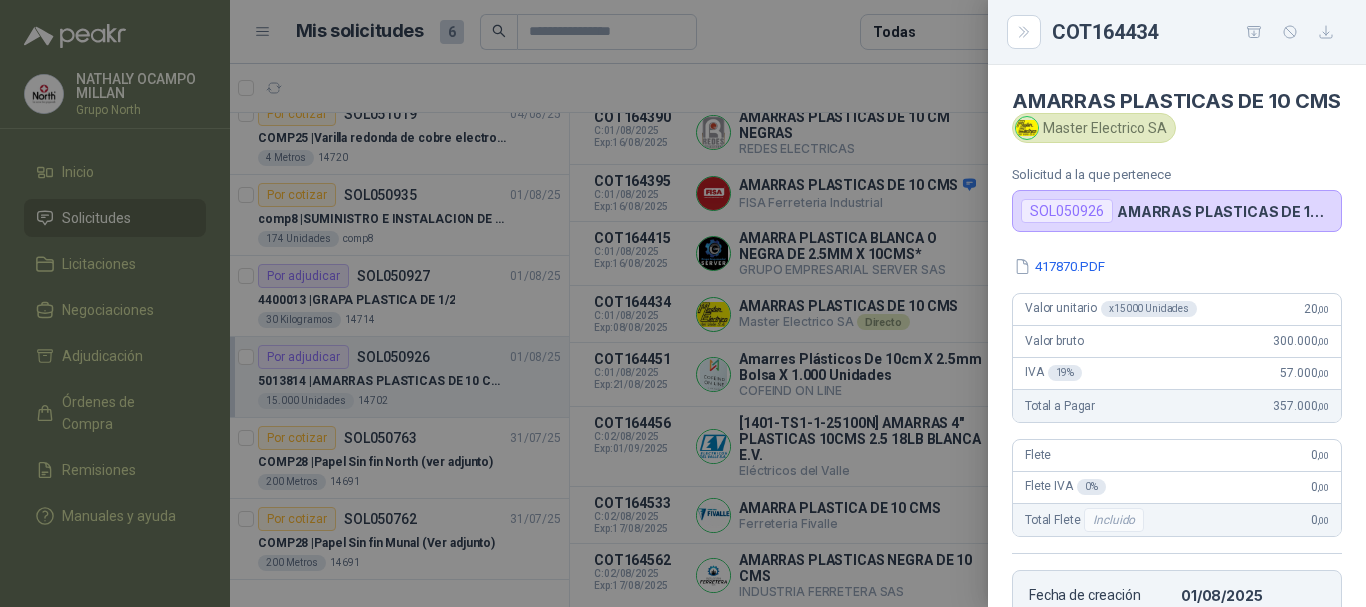 click at bounding box center (683, 303) 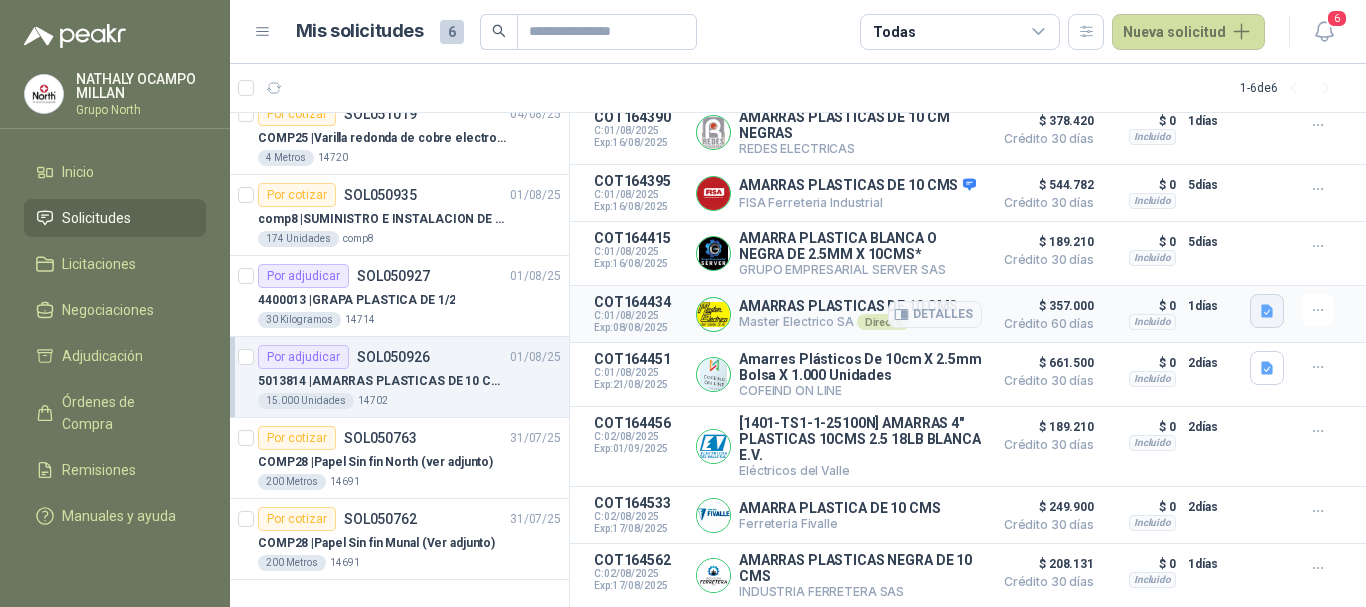 click at bounding box center (1267, 311) 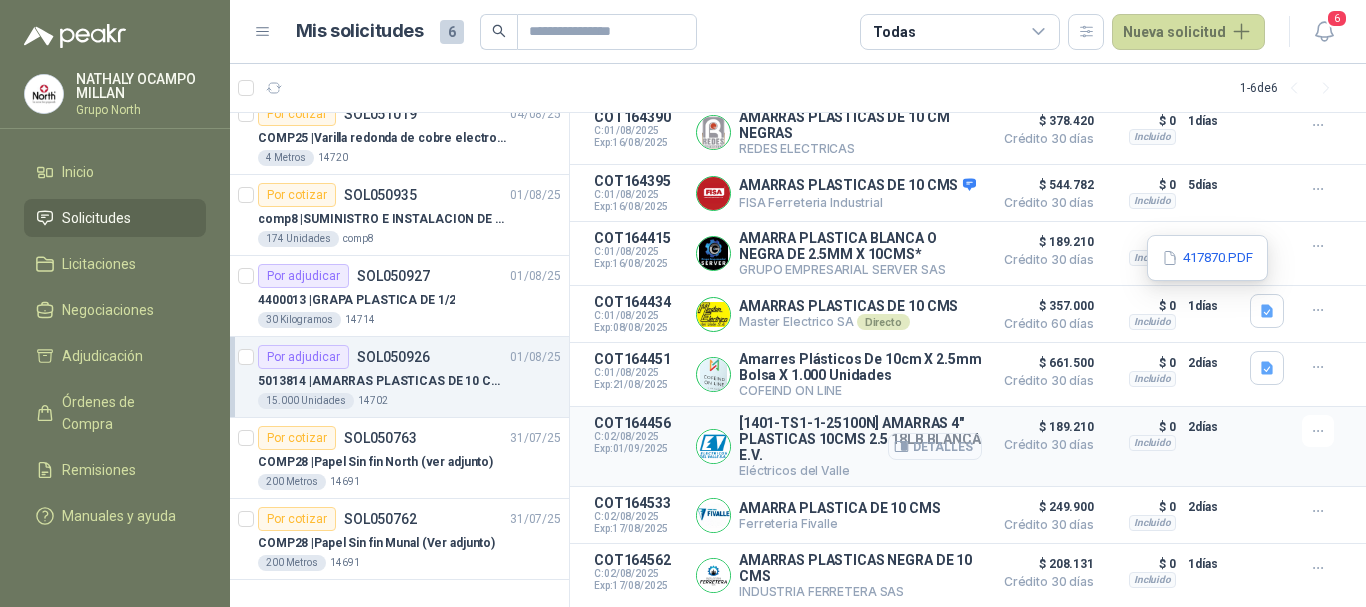 click on "Detalles" at bounding box center (935, 446) 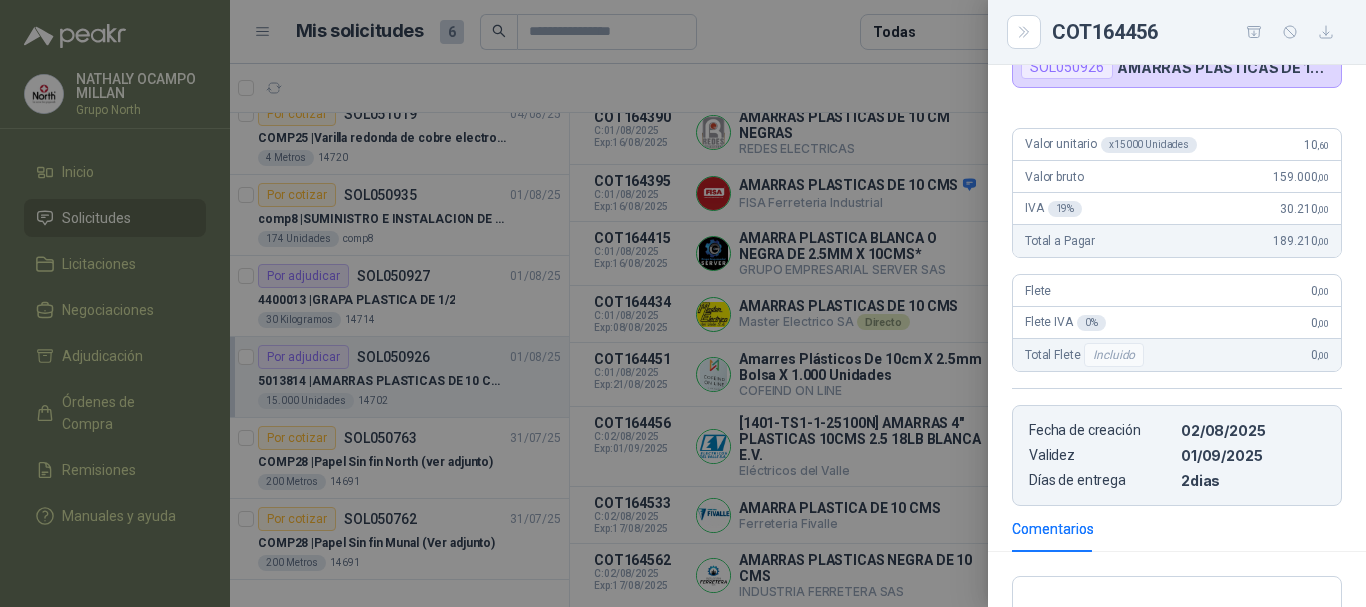 scroll, scrollTop: 400, scrollLeft: 0, axis: vertical 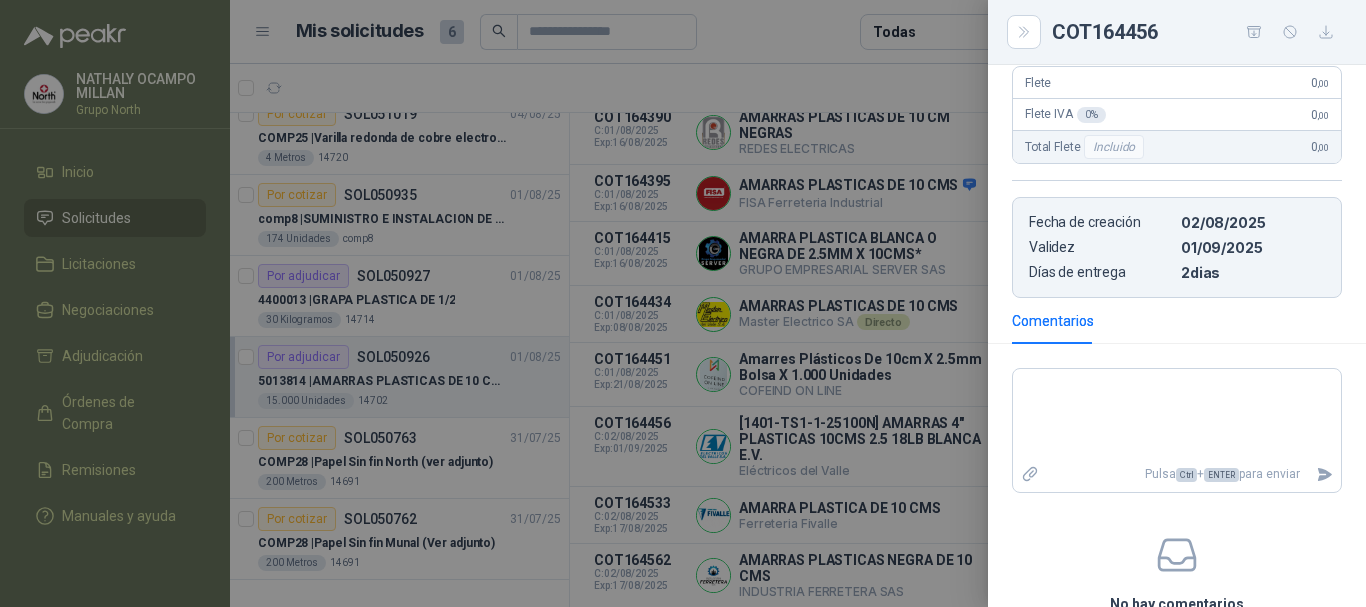 click at bounding box center (683, 303) 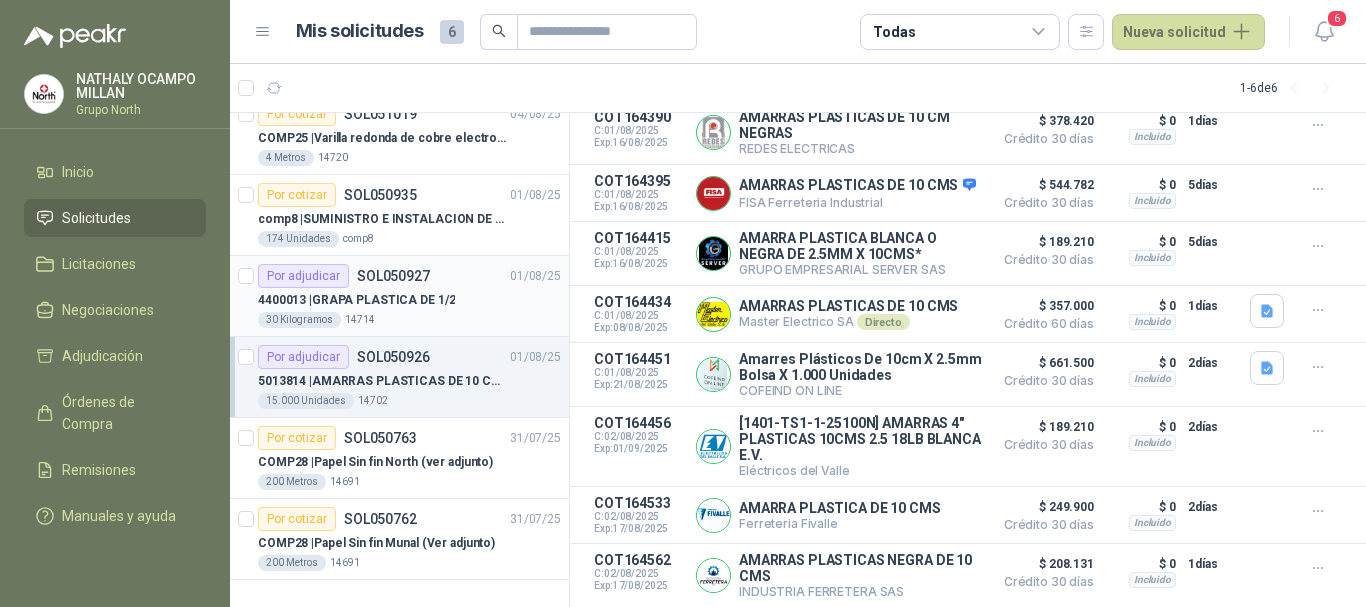 click on "4400013 |  GRAPA PLASTICA DE 1/2" at bounding box center (356, 300) 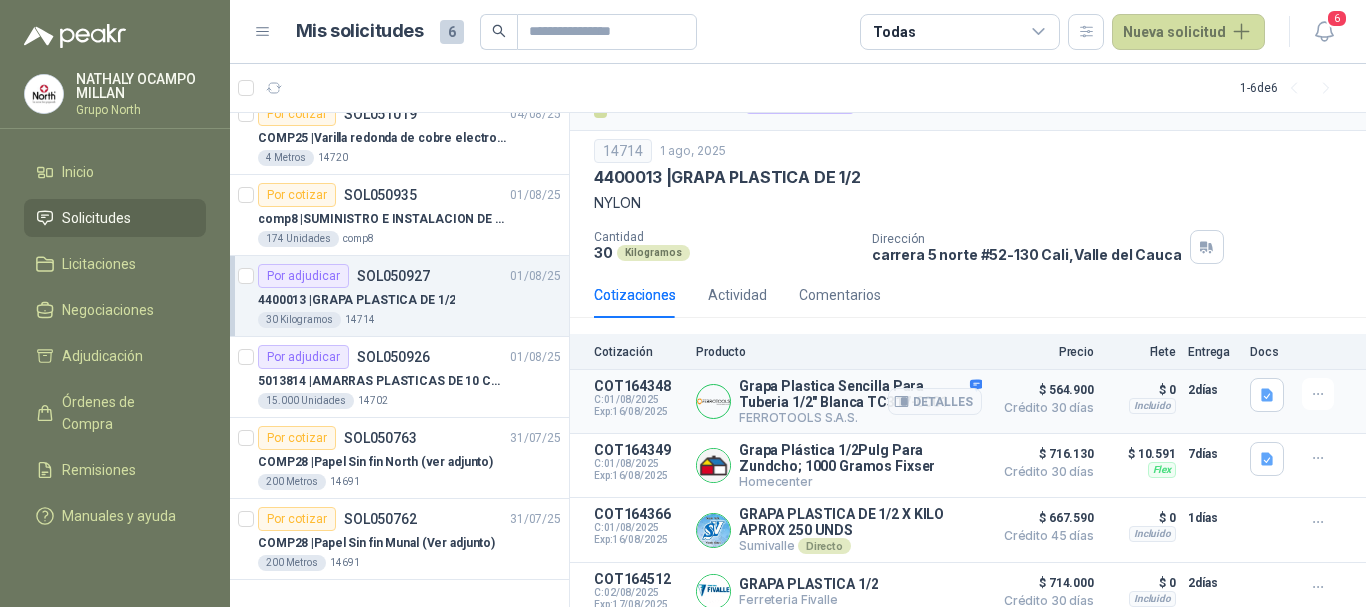scroll, scrollTop: 58, scrollLeft: 0, axis: vertical 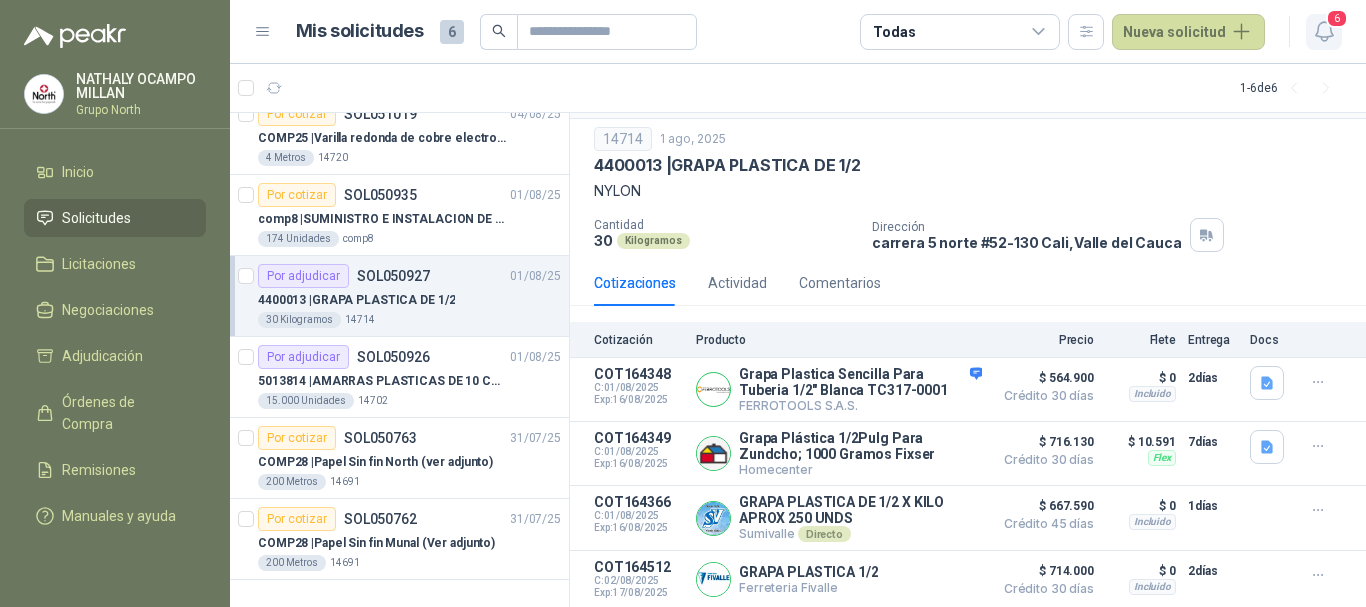 click on "6" at bounding box center (1337, 18) 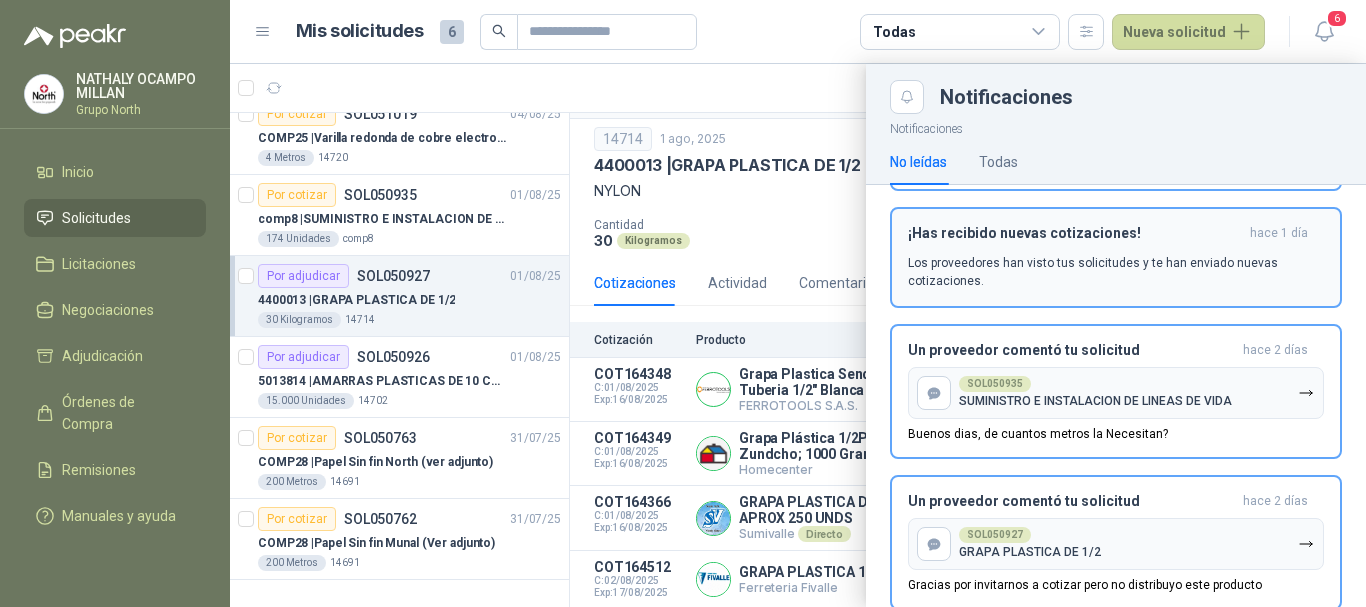 scroll, scrollTop: 568, scrollLeft: 0, axis: vertical 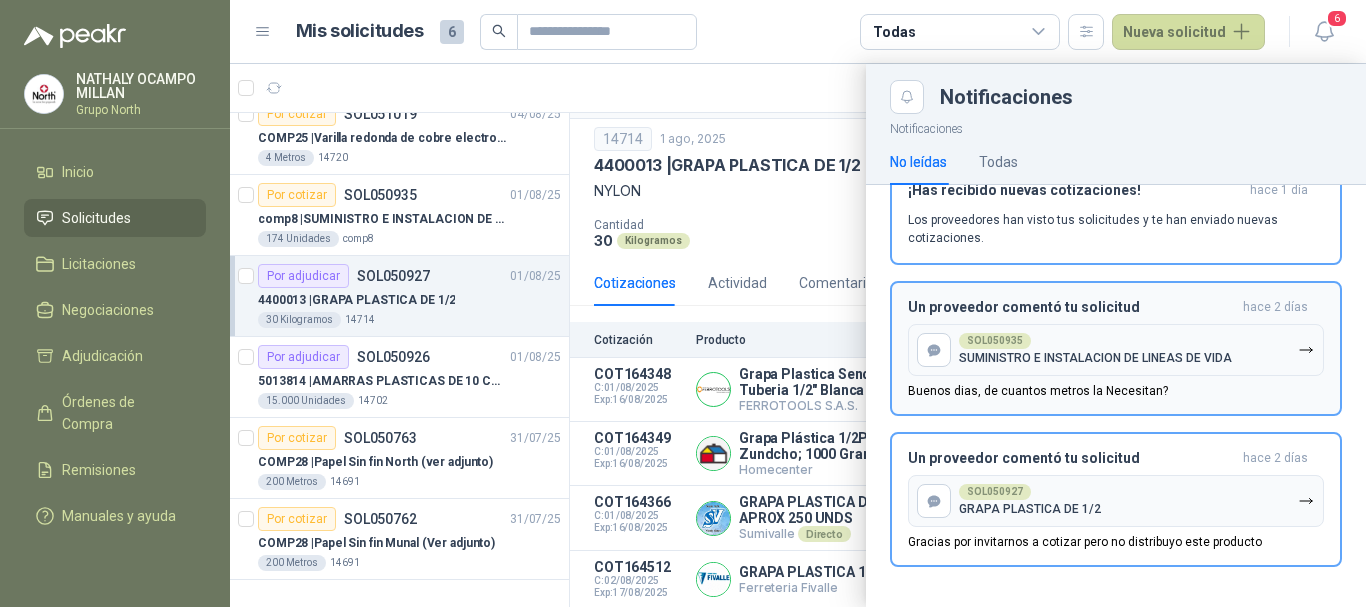 click on "Un proveedor comentó tu solicitud hace 2 días   SOL050935 SUMINISTRO E INSTALACION DE LINEAS DE VIDA Buenos dias, de cuantos metros la Necesitan?" at bounding box center (1116, 348) 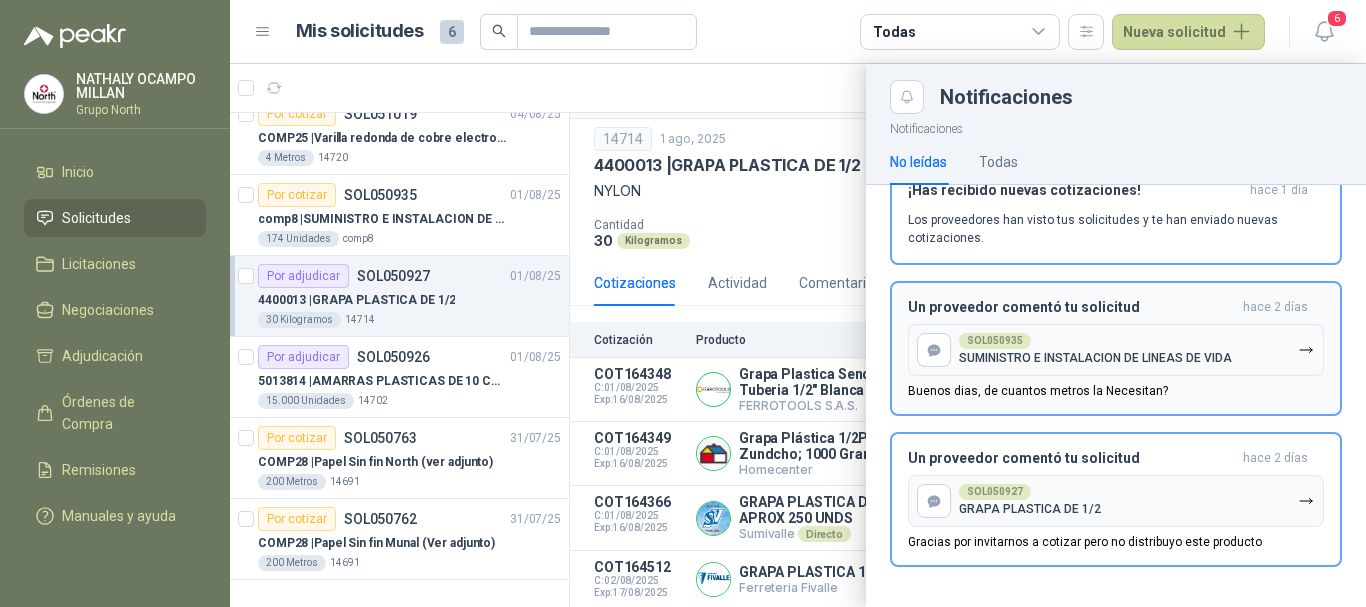 scroll, scrollTop: 417, scrollLeft: 0, axis: vertical 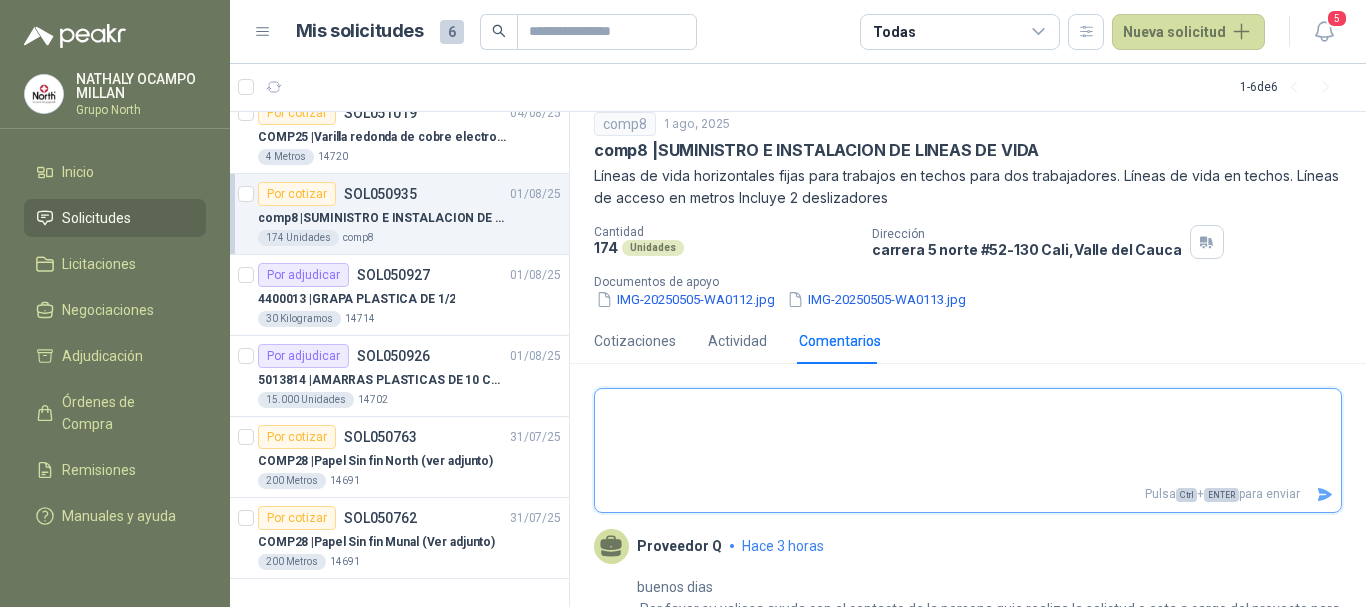 click at bounding box center [968, 435] 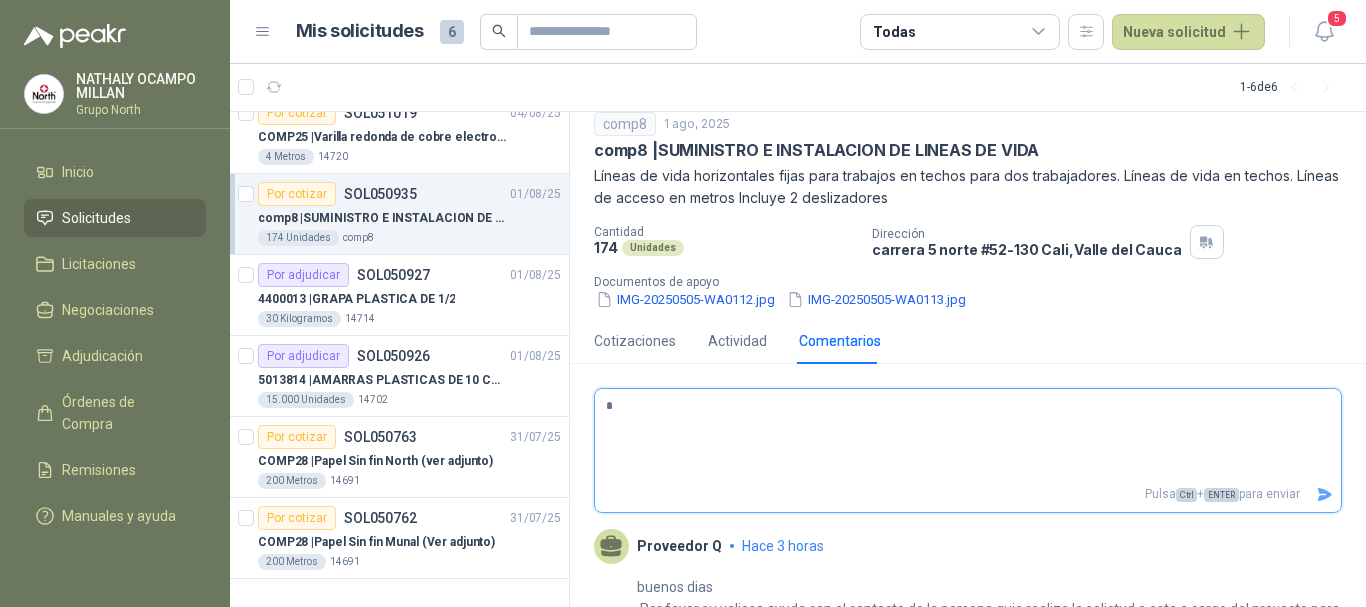 type 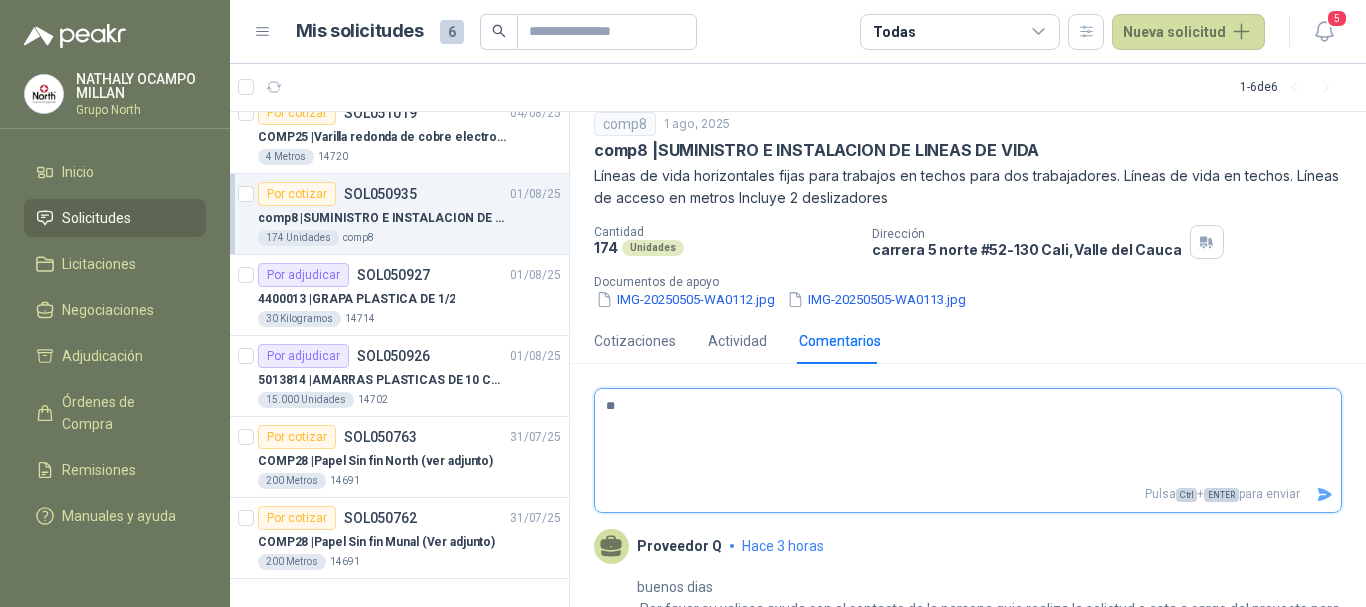 type 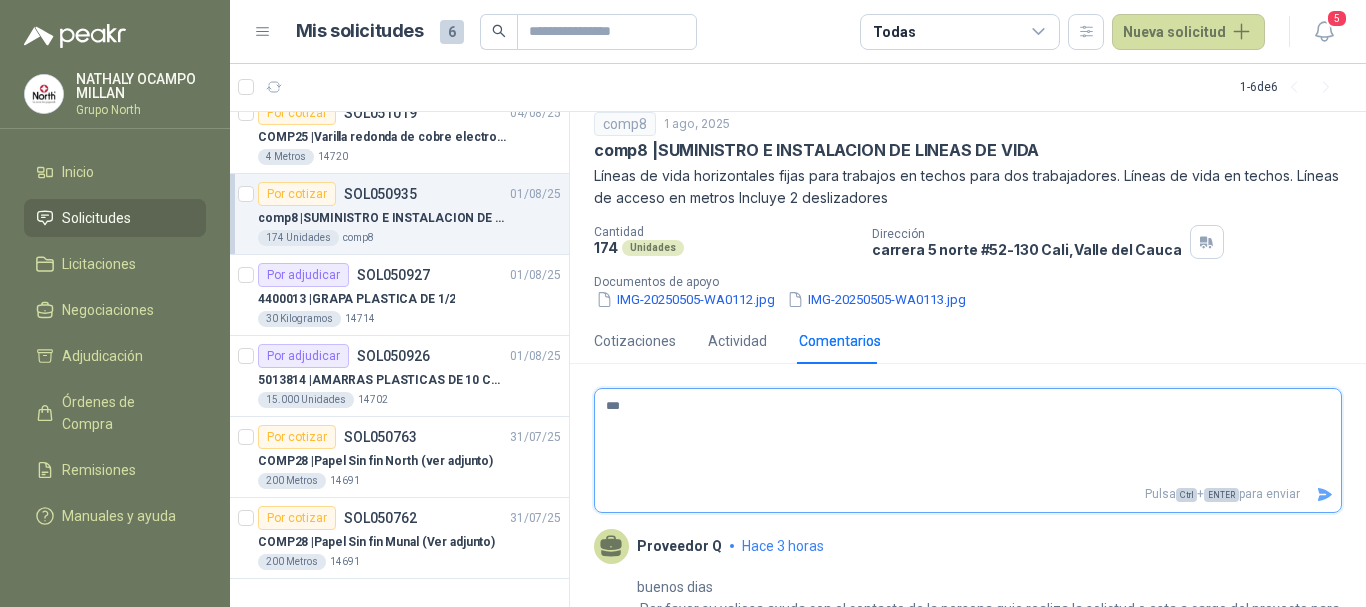 type on "****" 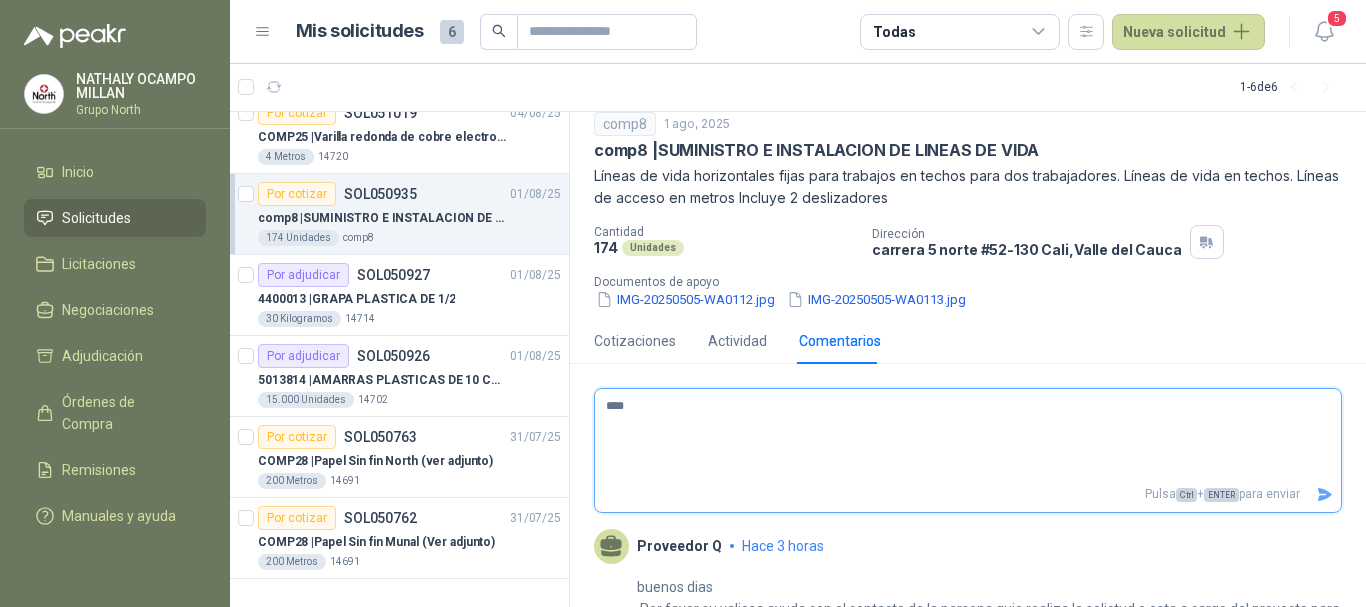 type 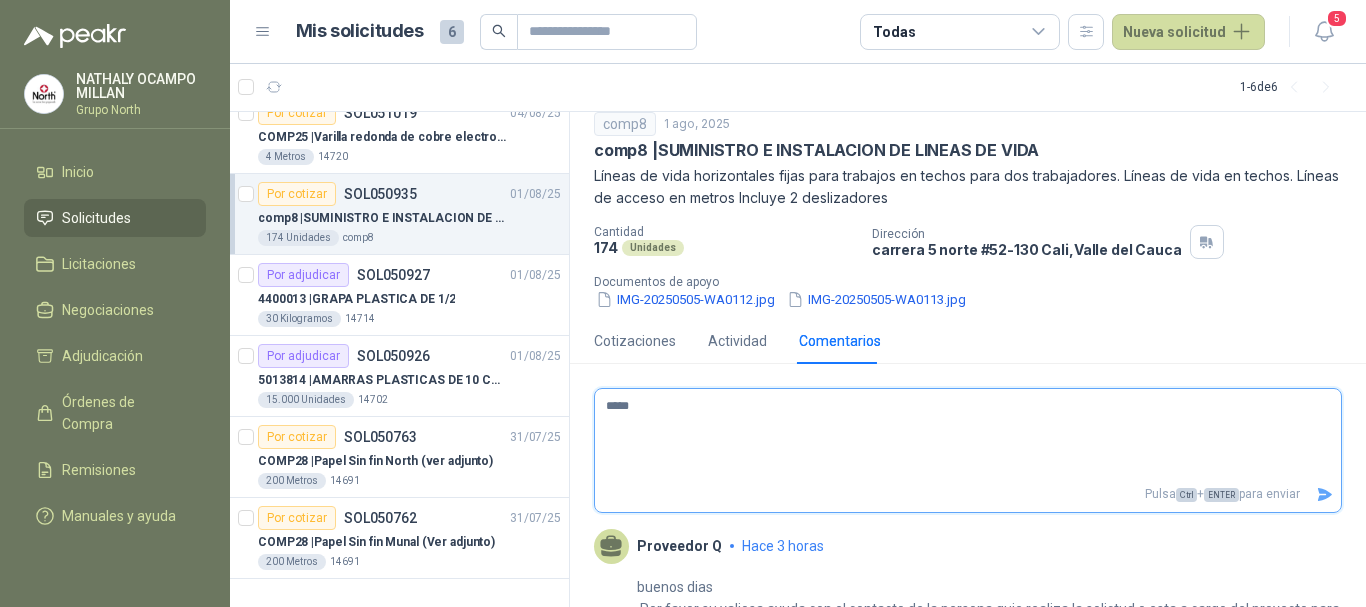 type 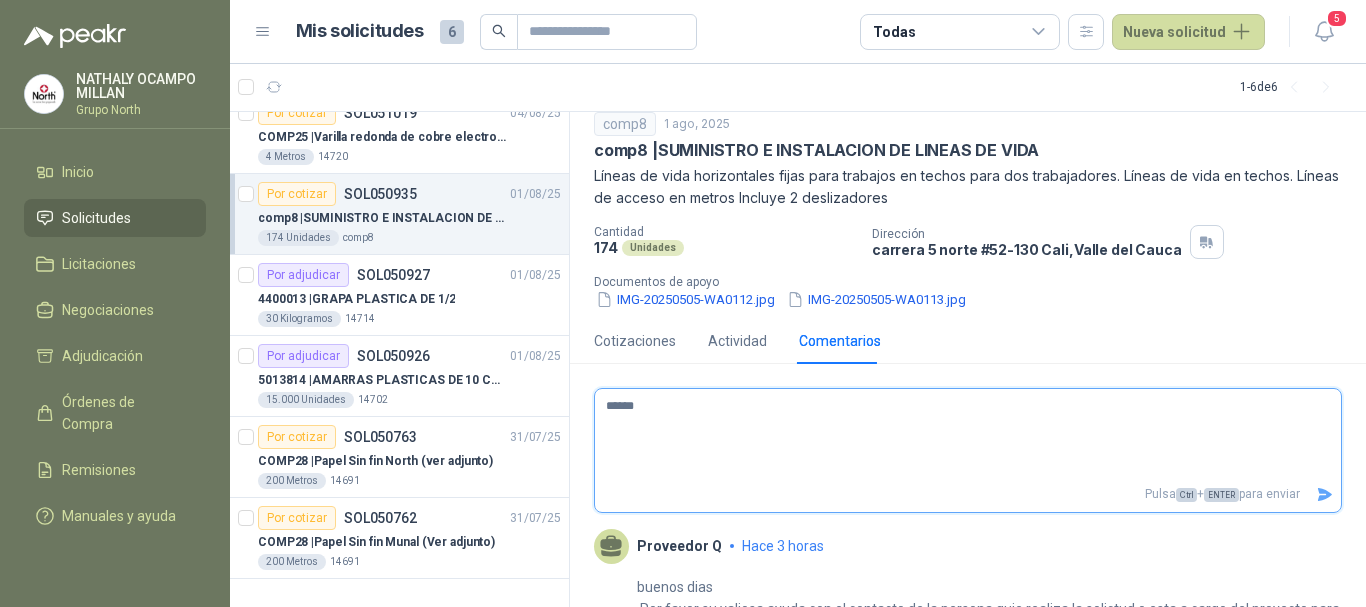 type 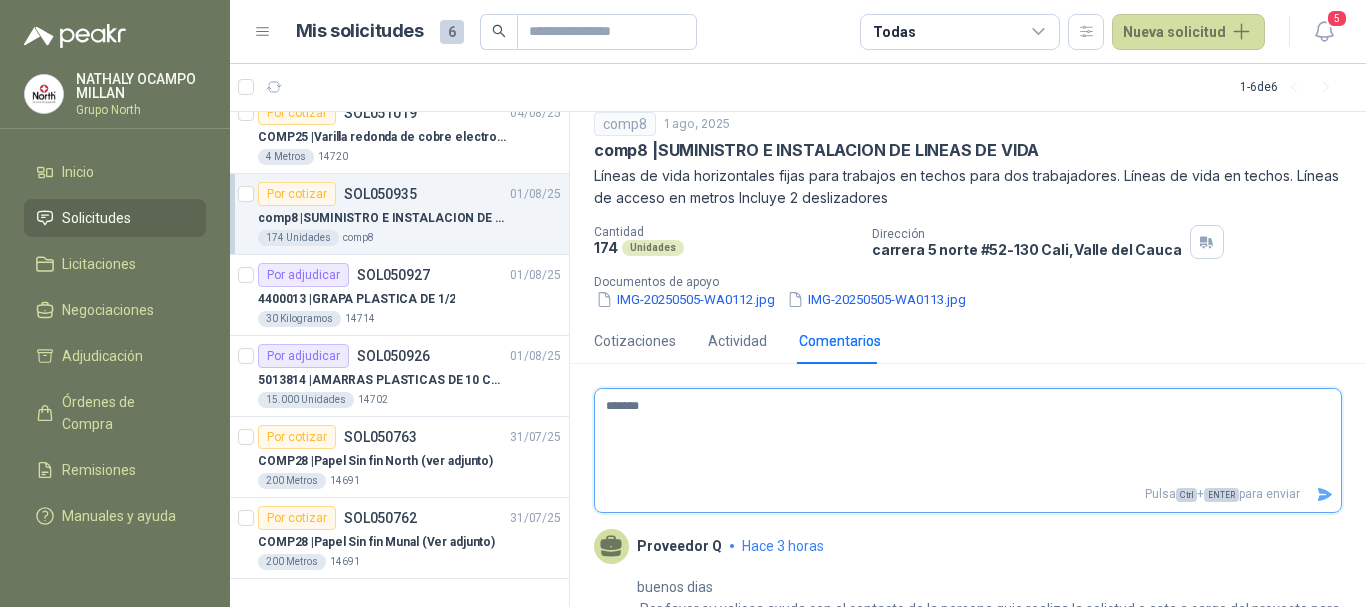 type 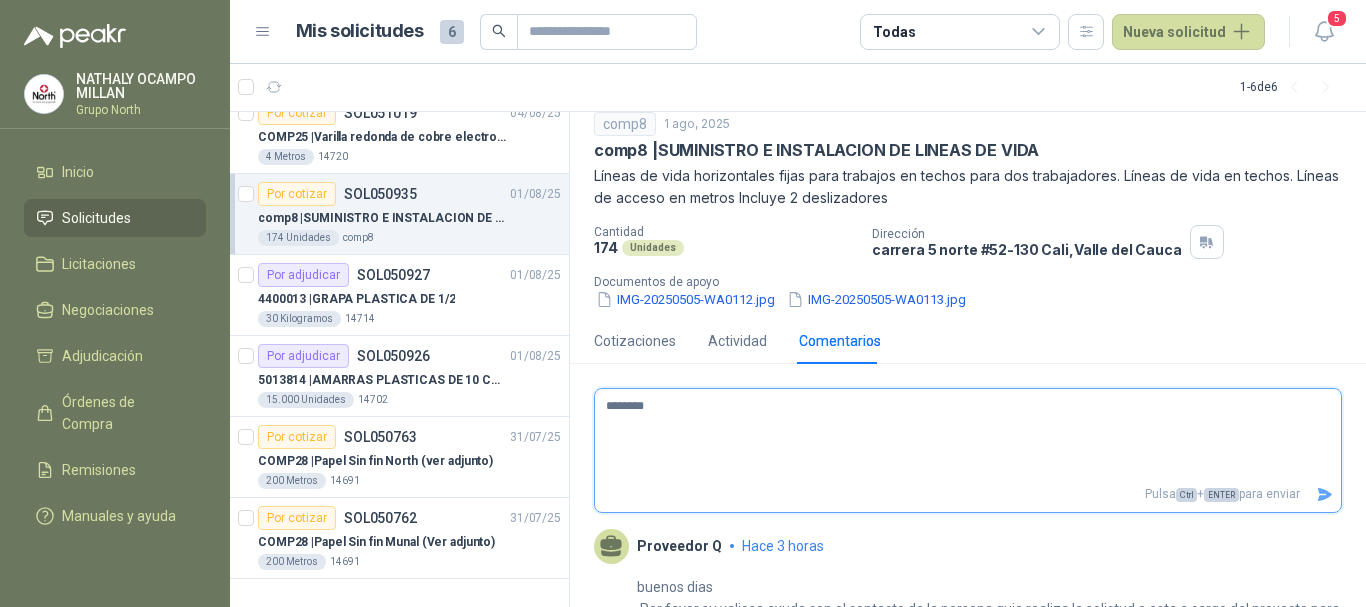 type on "*********" 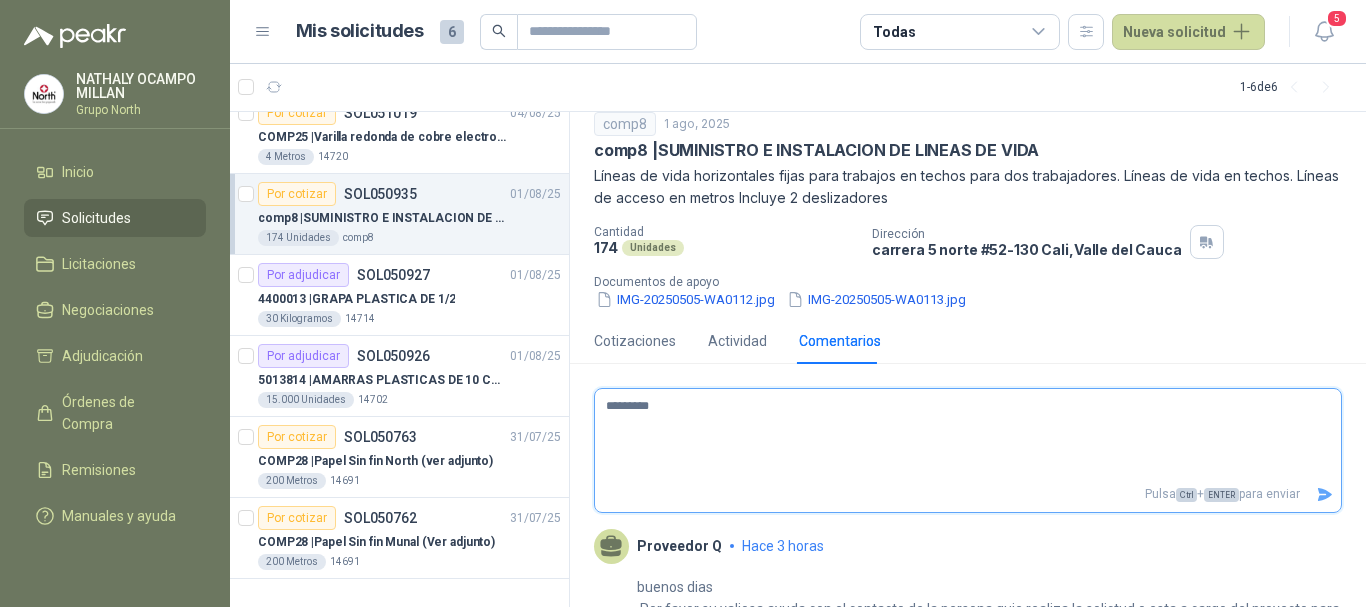 type 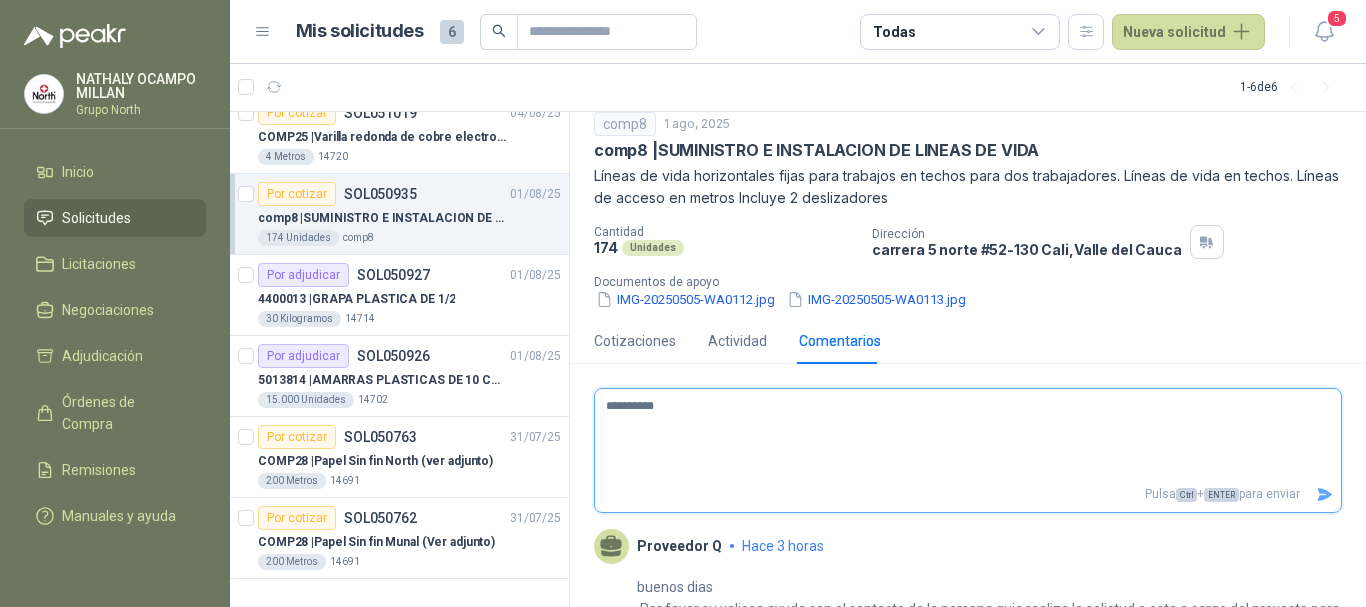 type 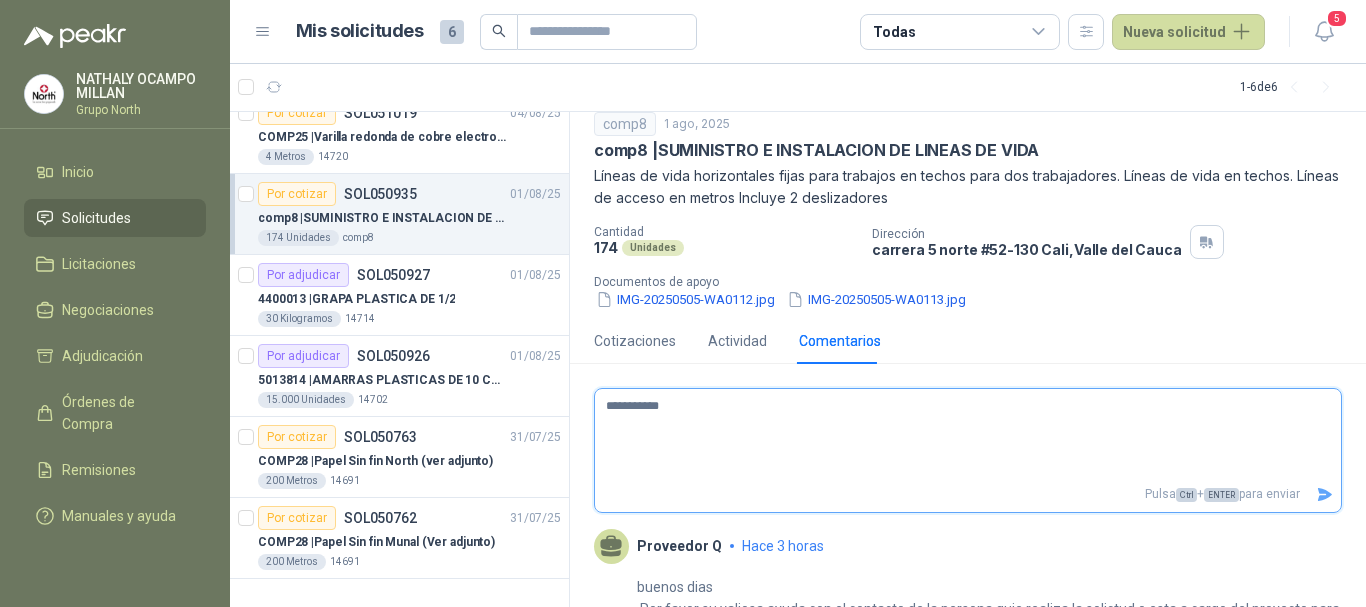 type 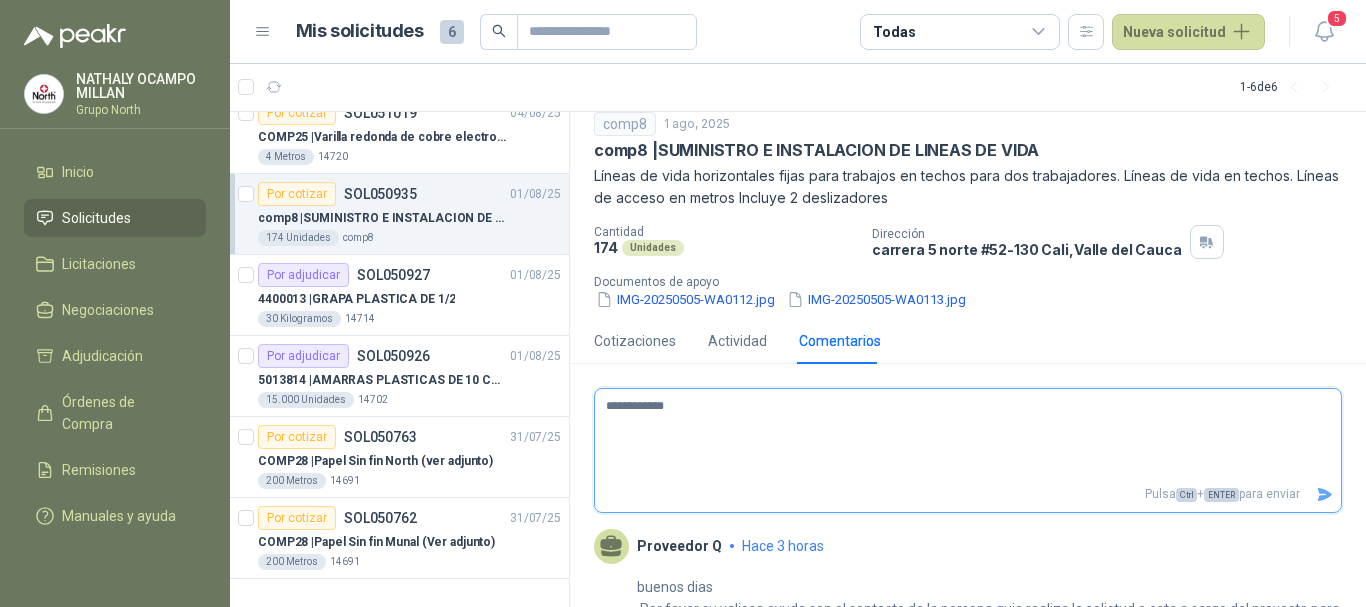 type 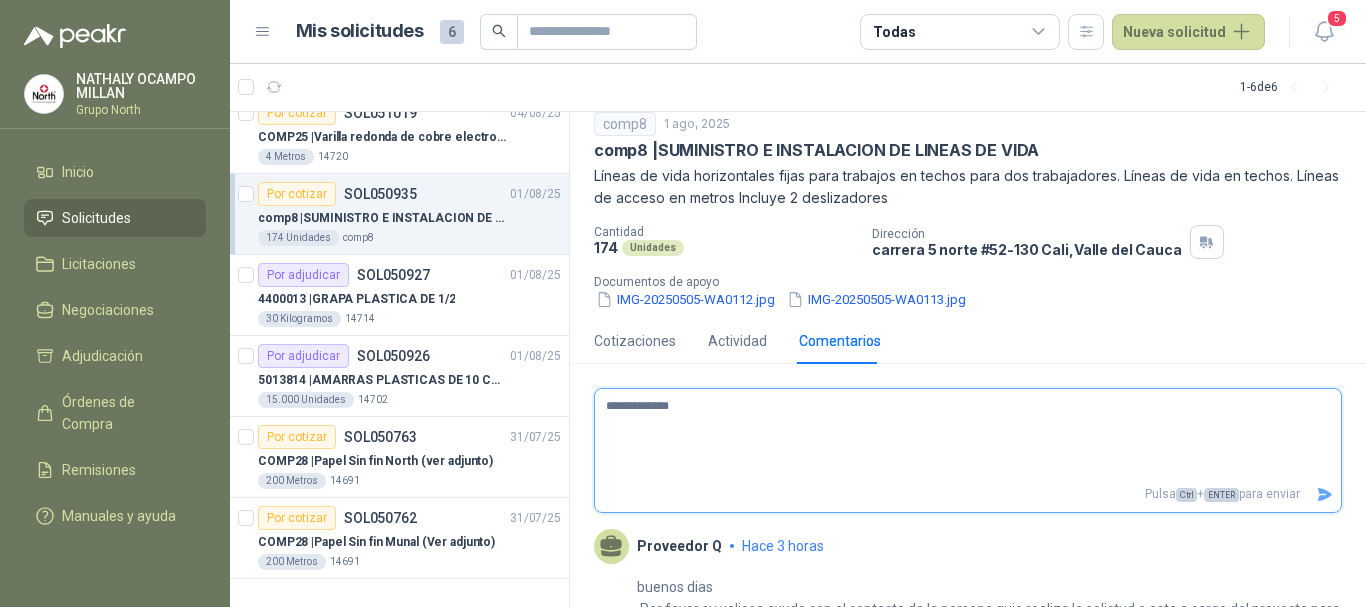 type 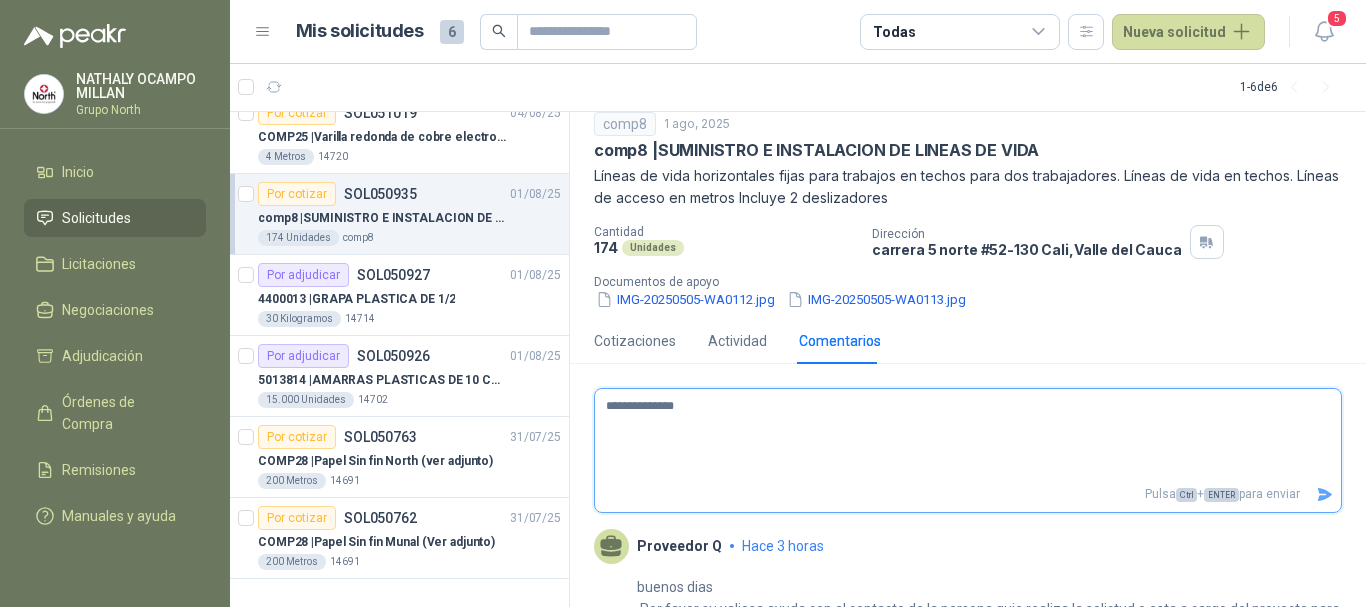 type 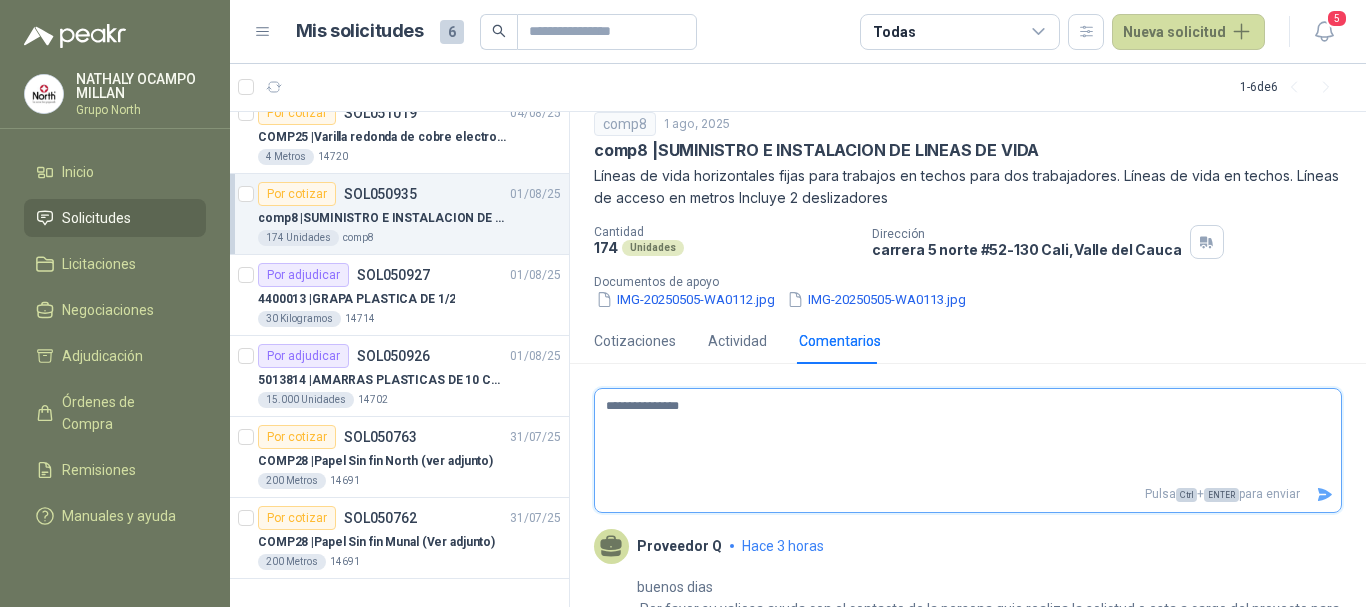 type 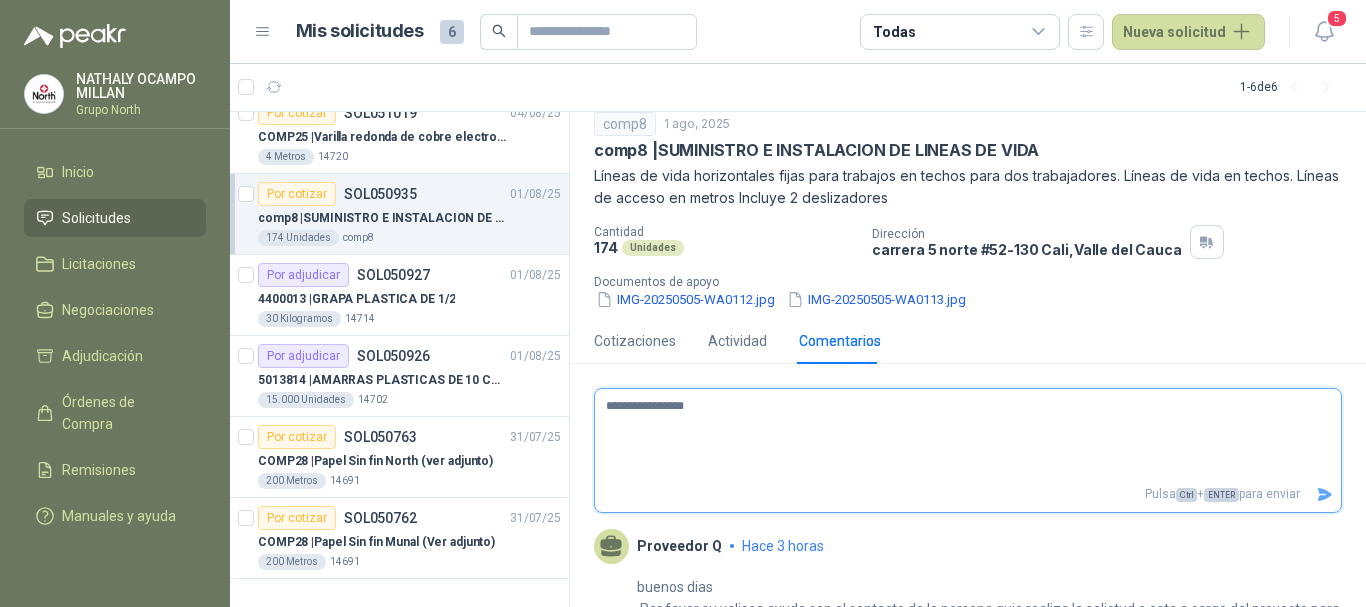 type 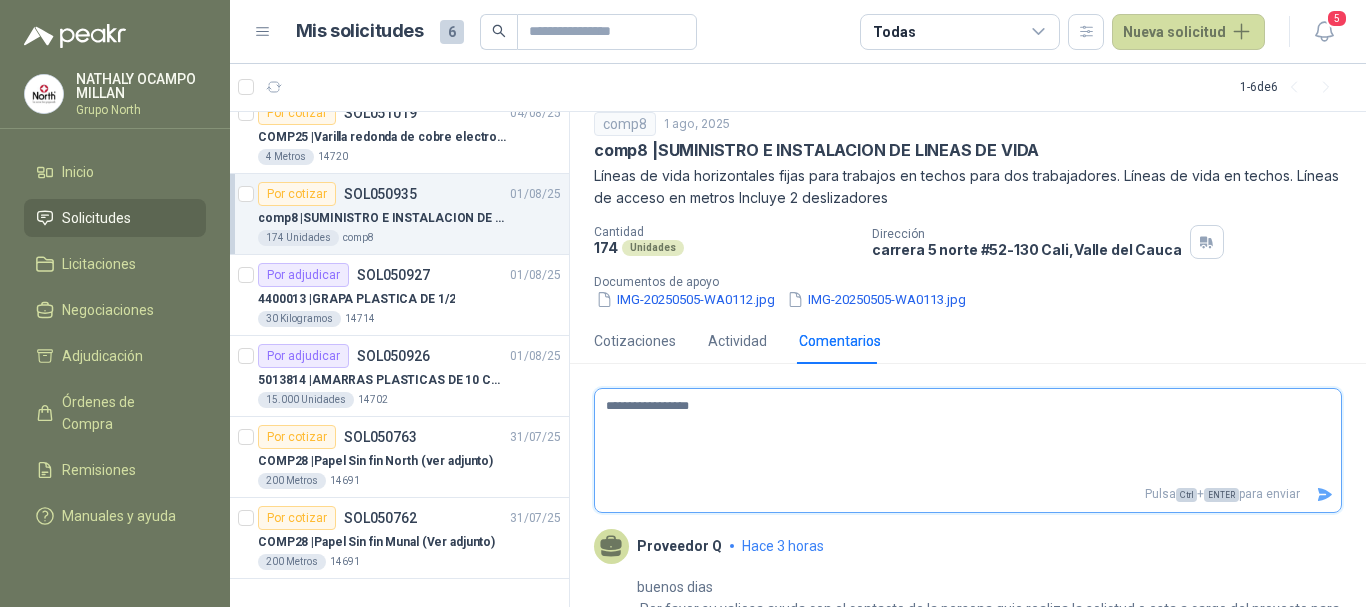 type 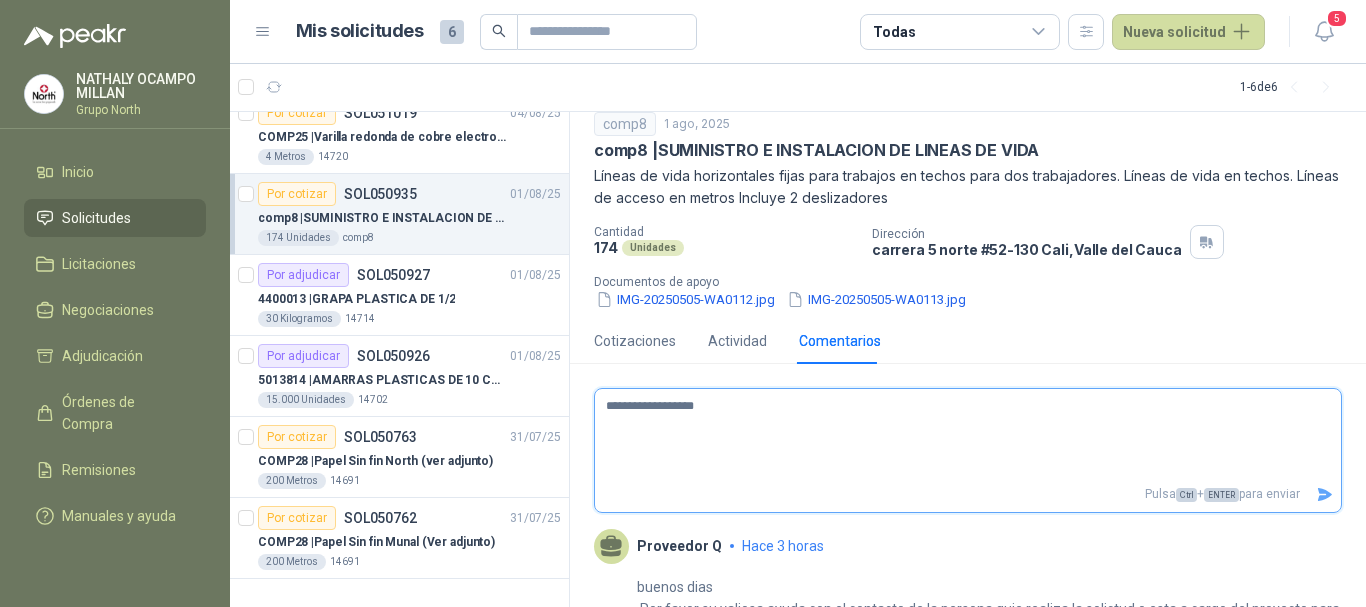 type 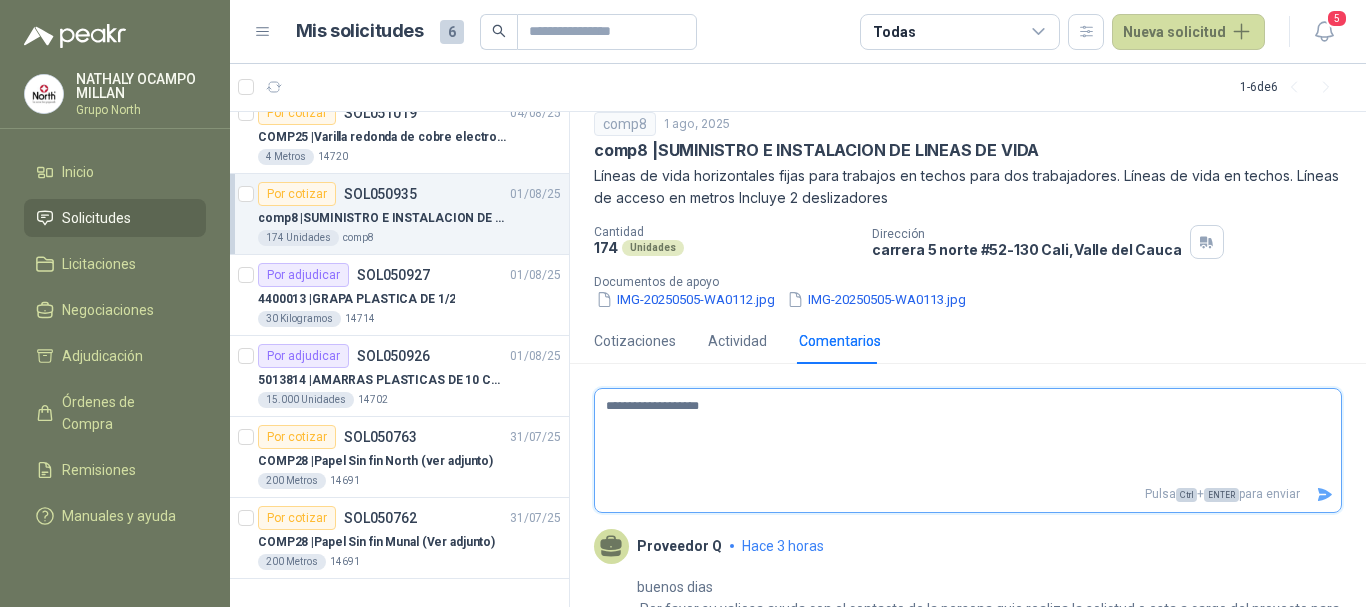 type 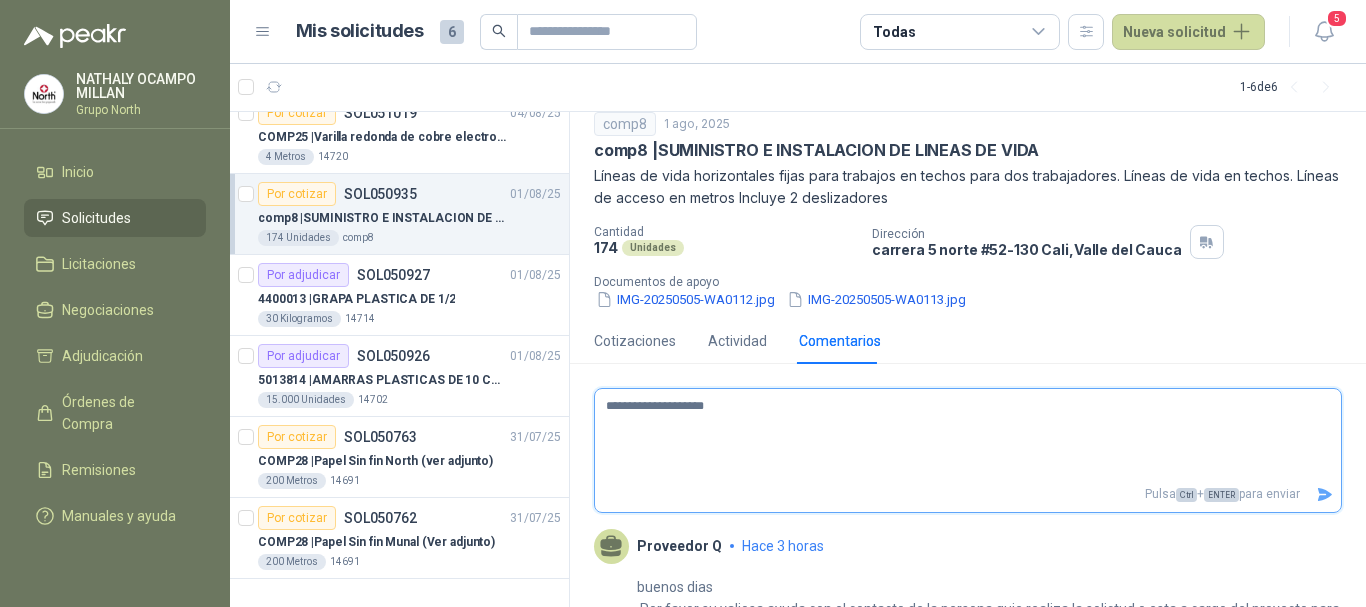 type 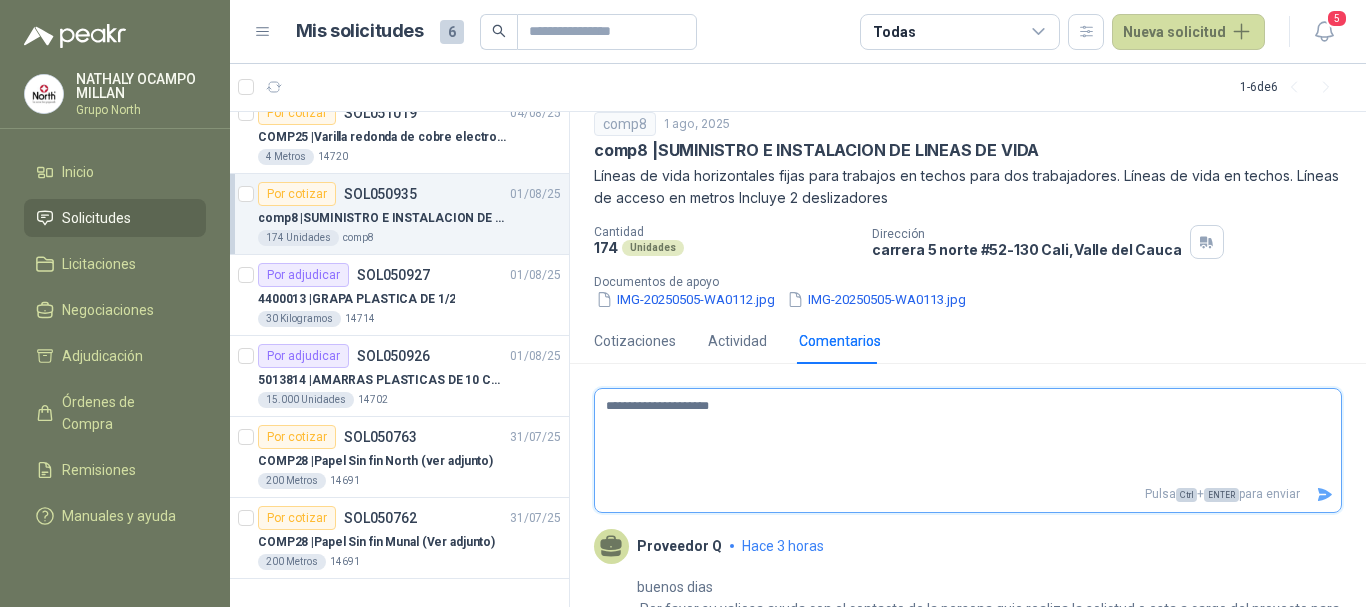 type 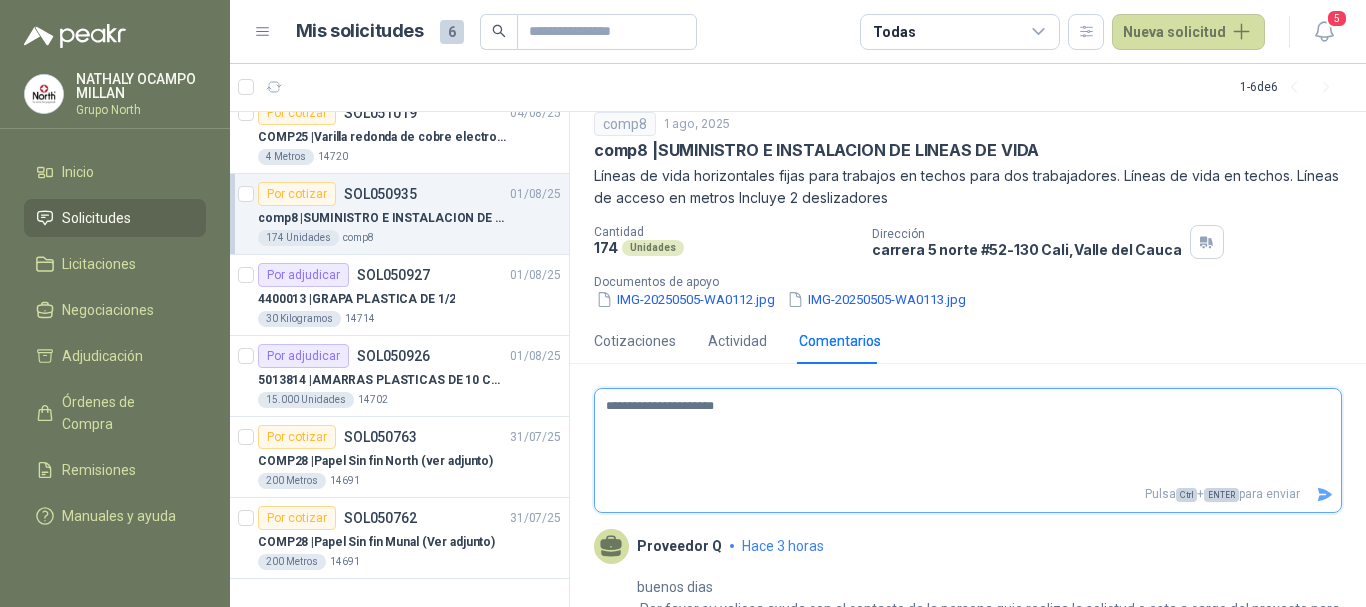 type 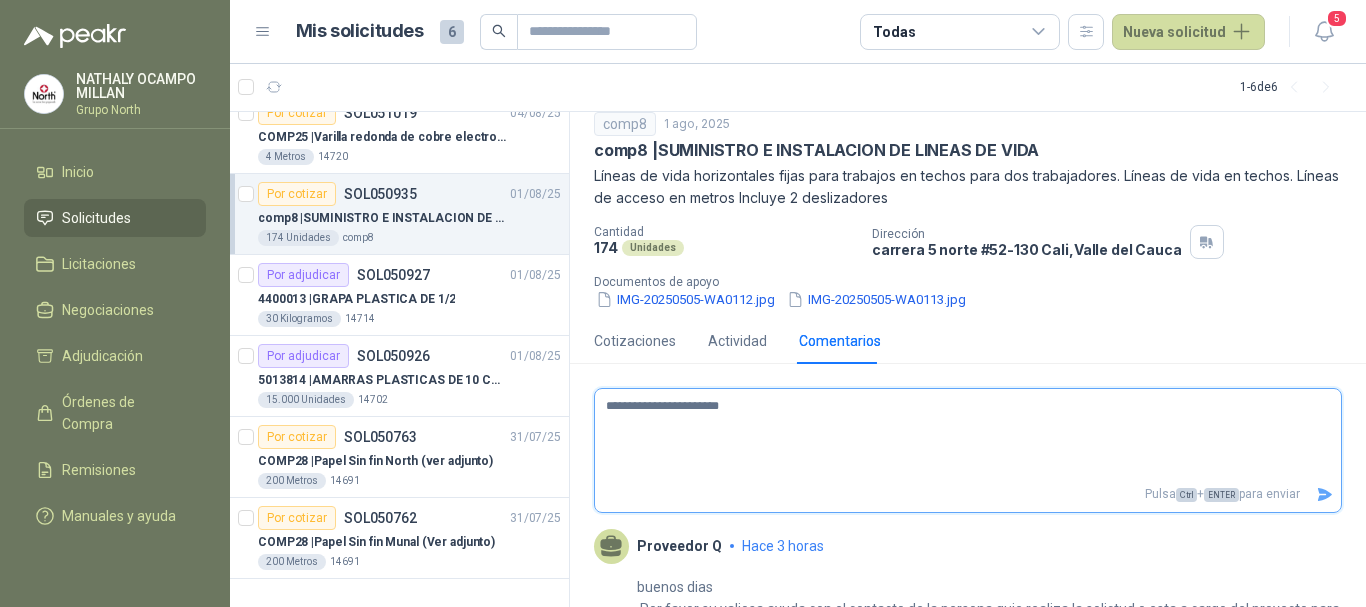 type 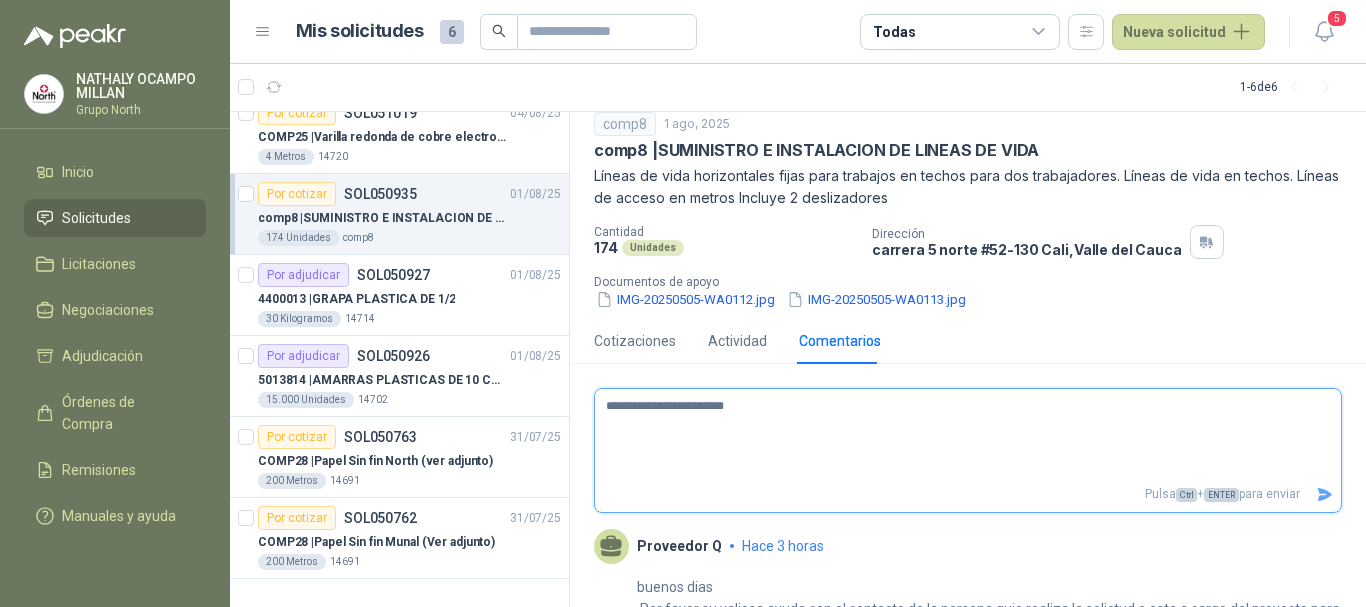 type 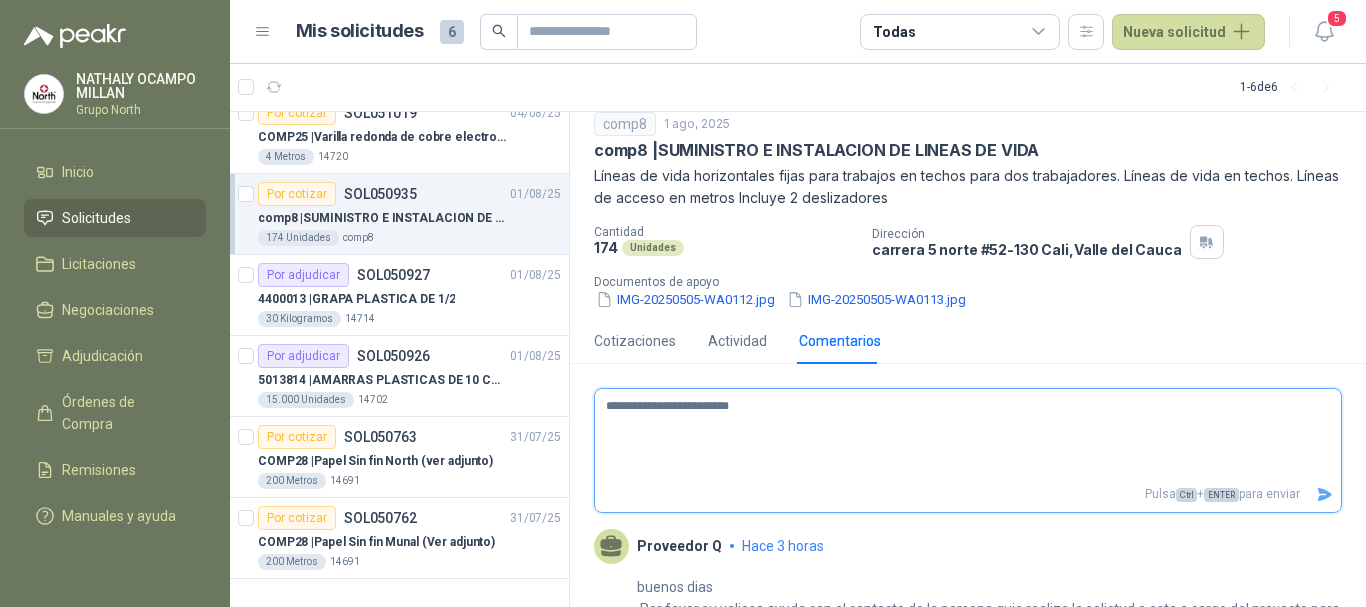 type 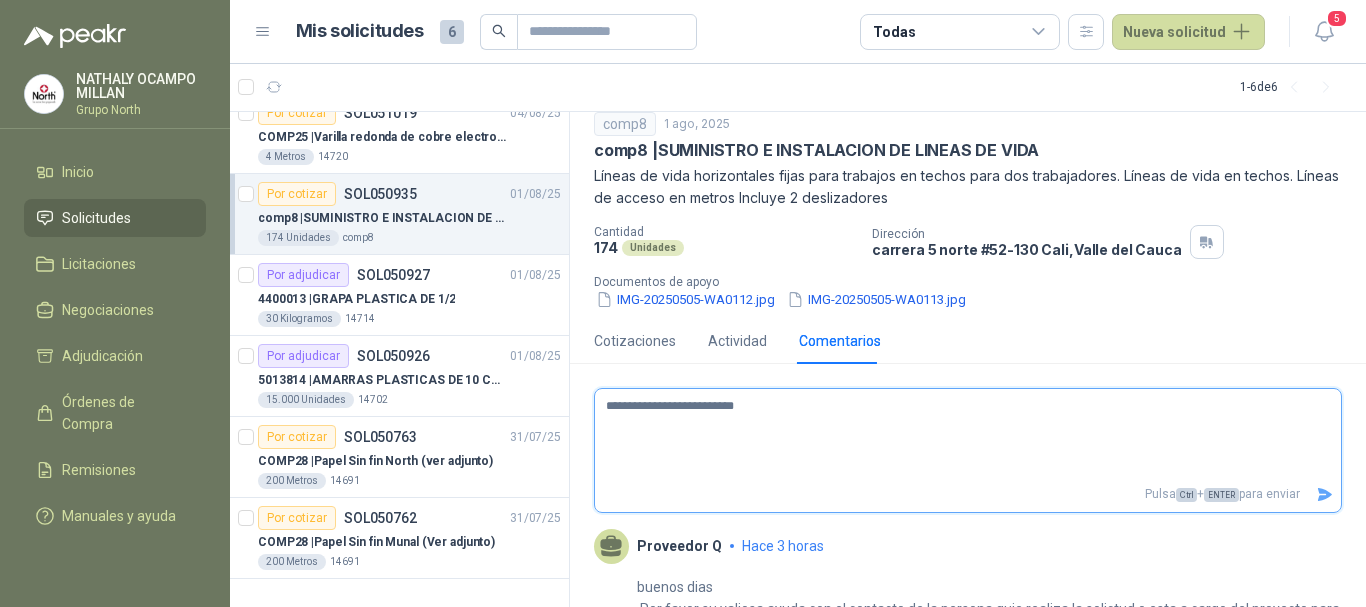 type 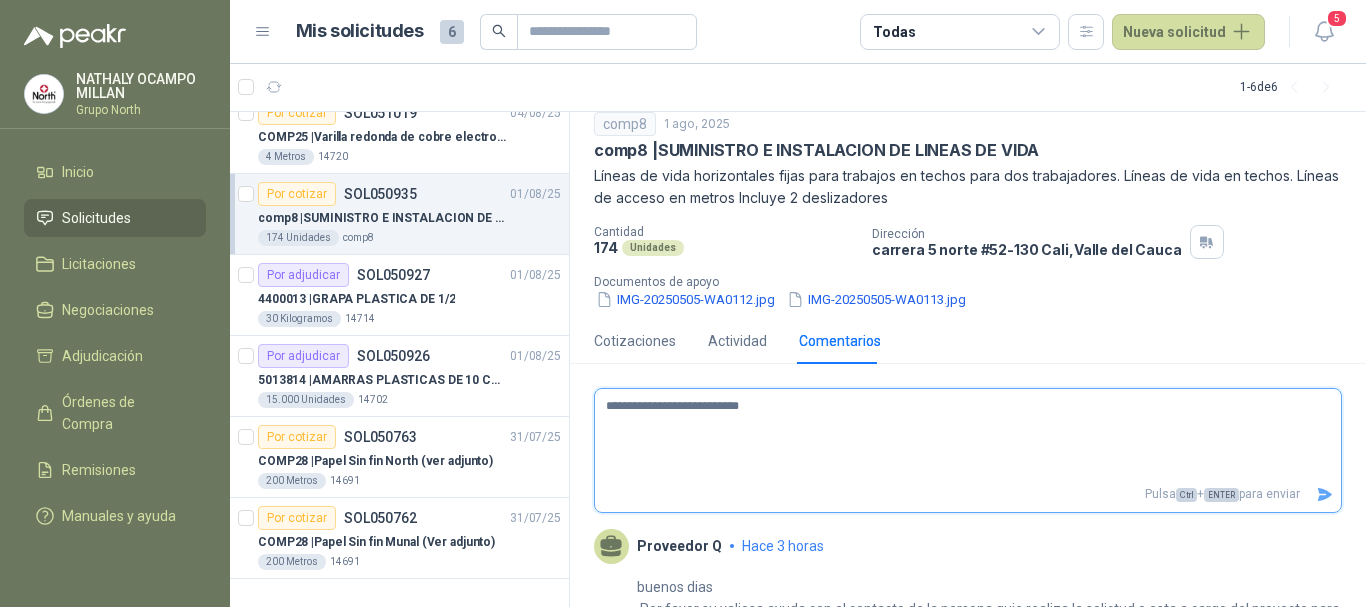 type 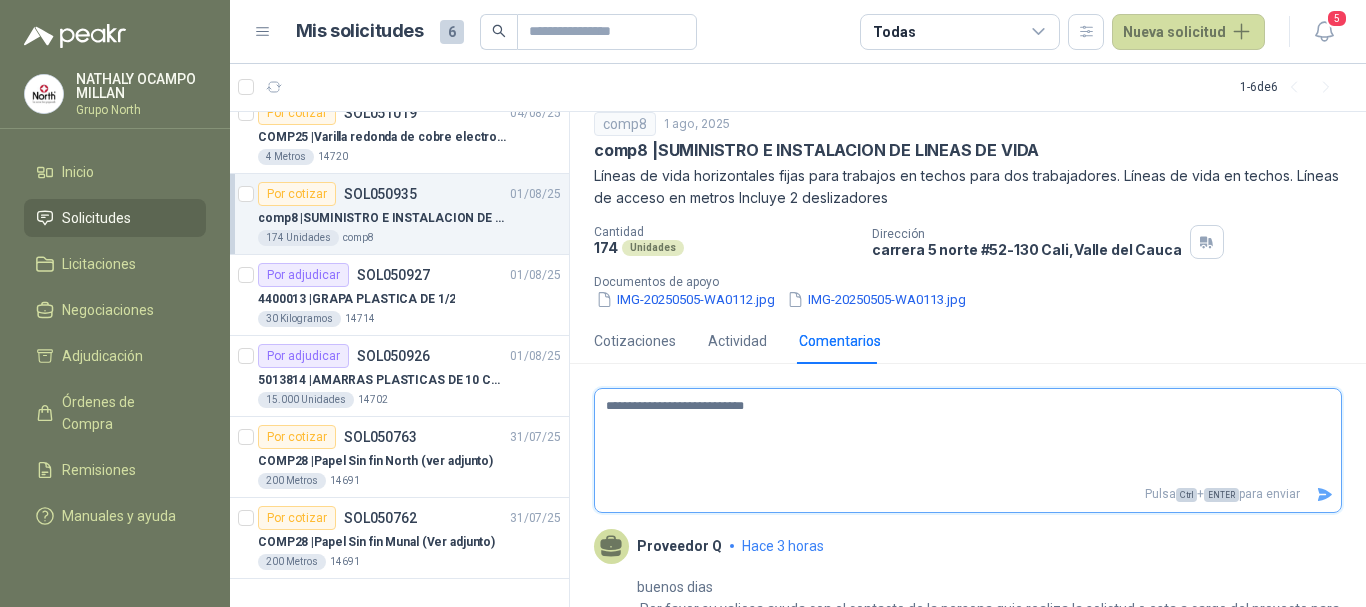 type 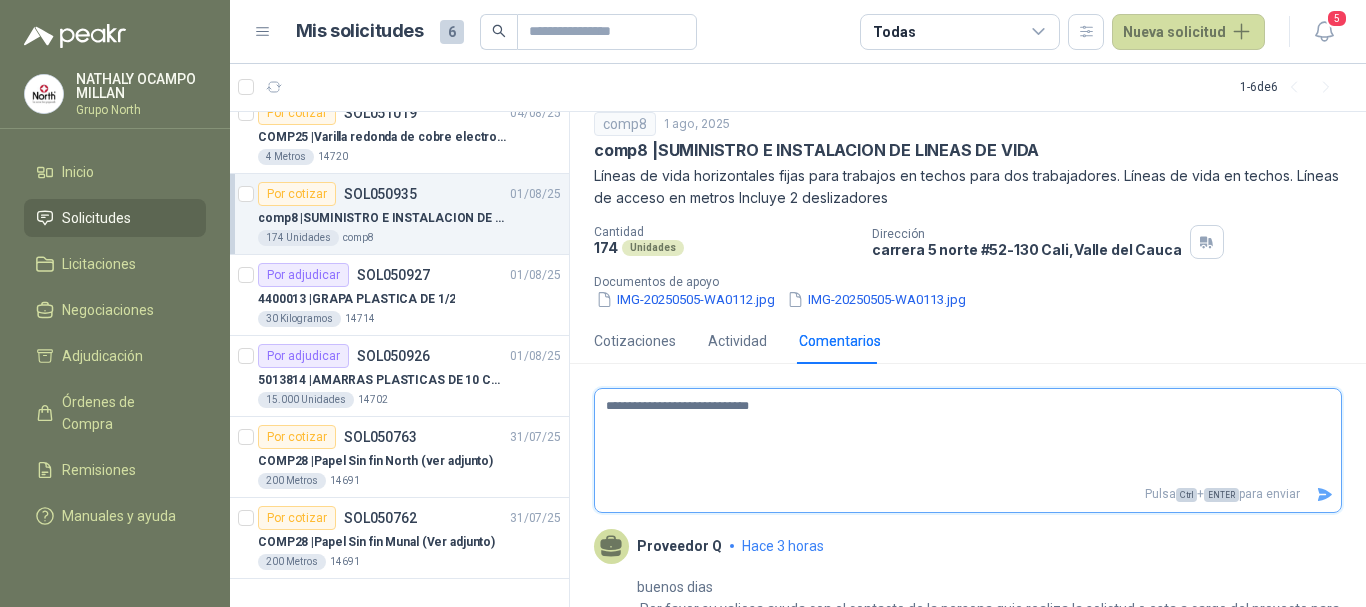 type 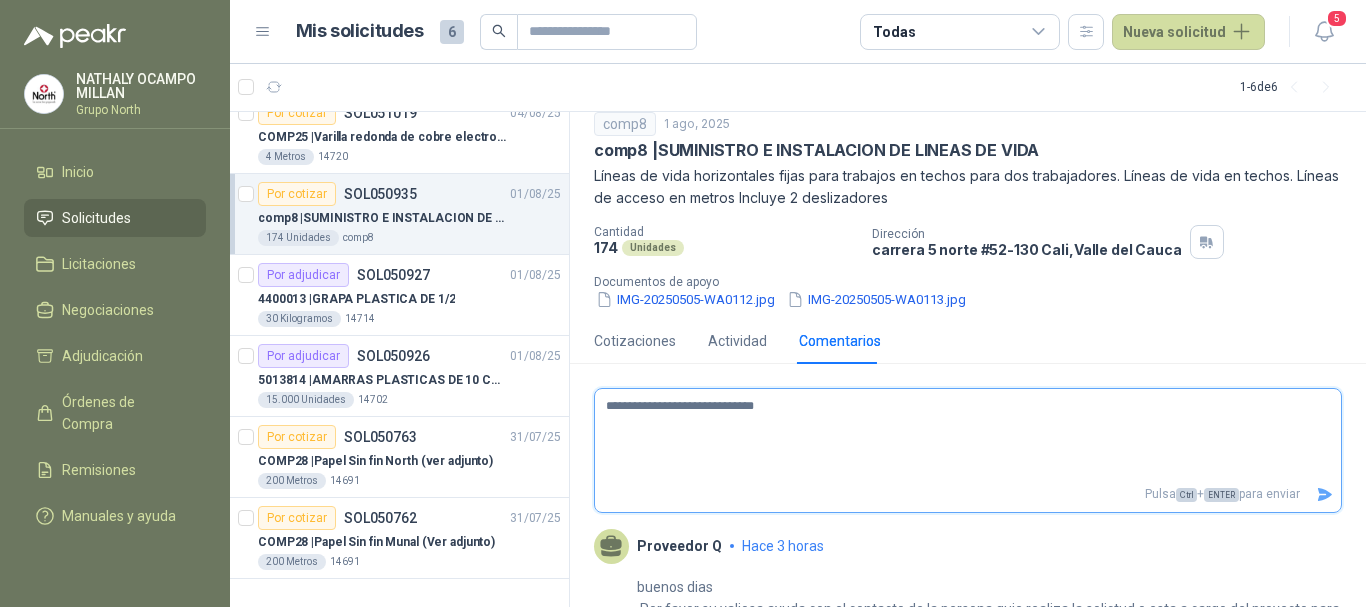 type 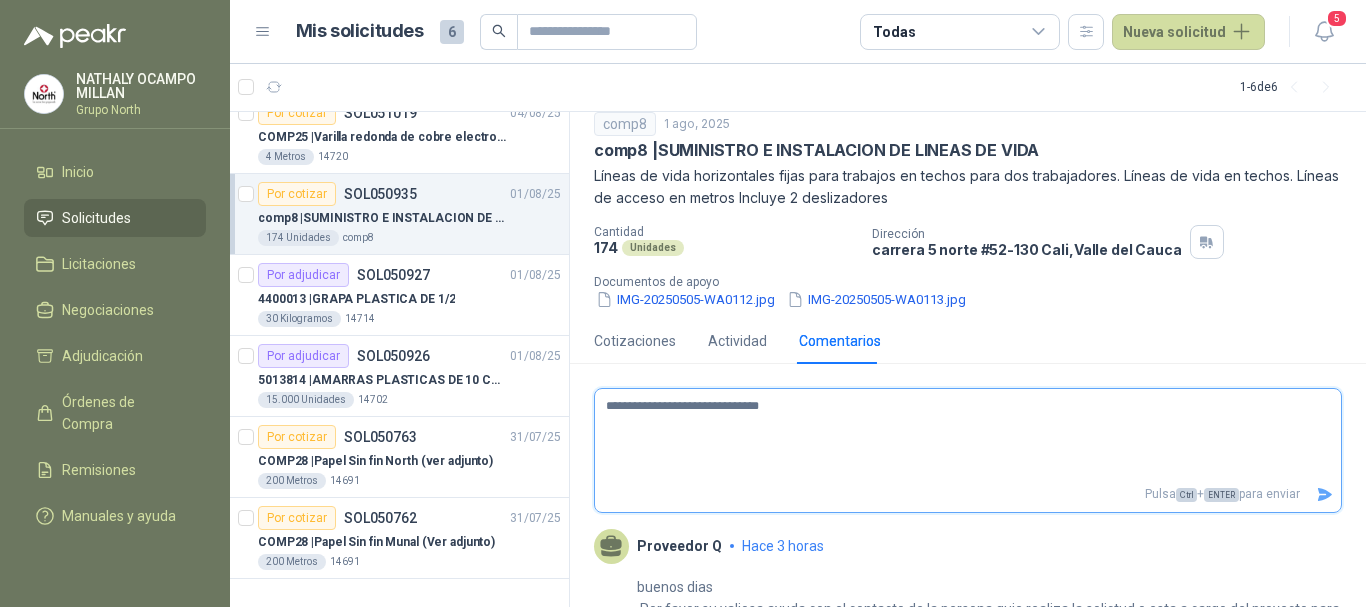 type 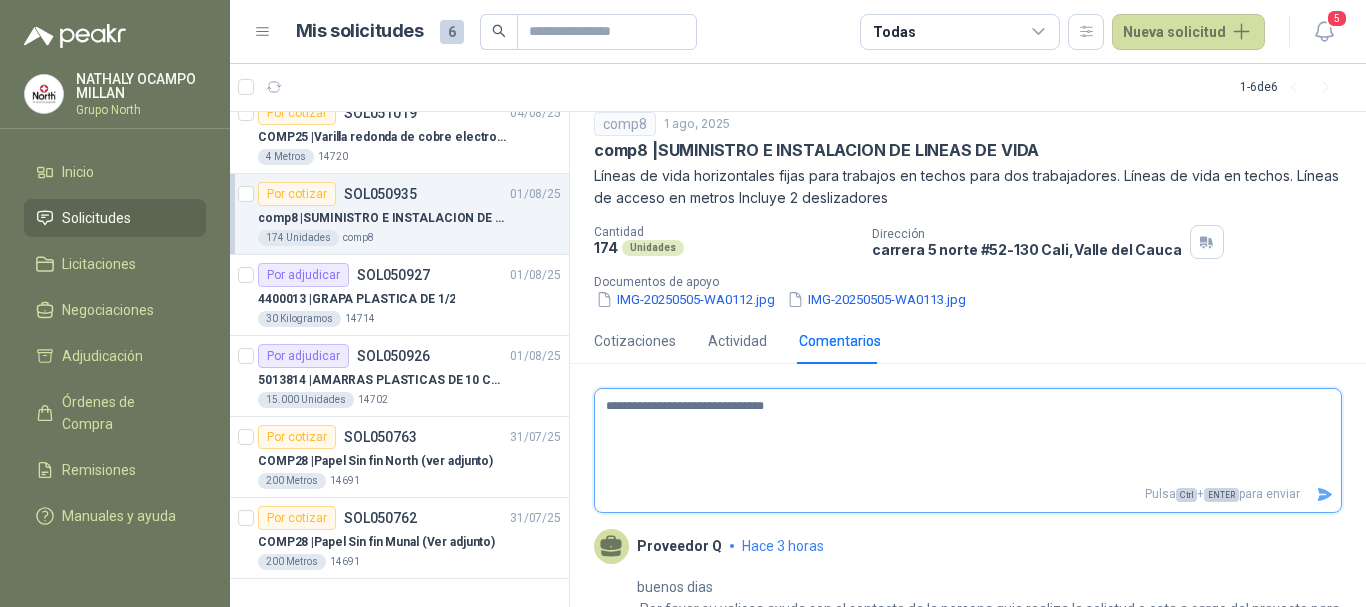 type 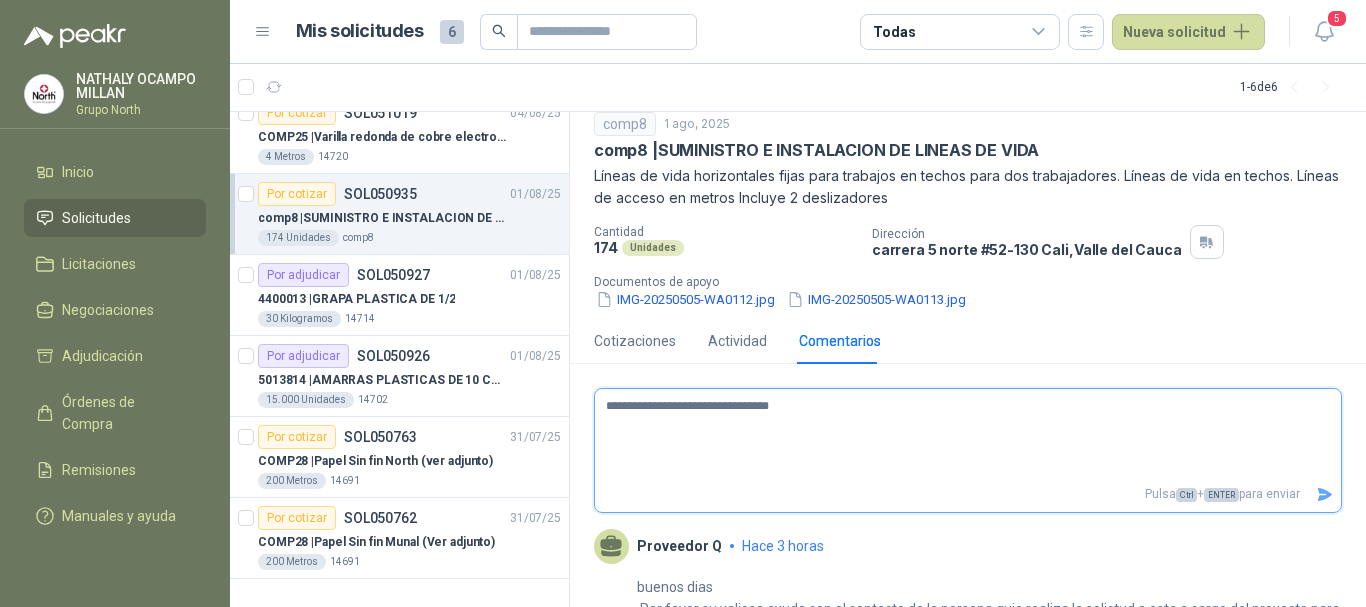 type 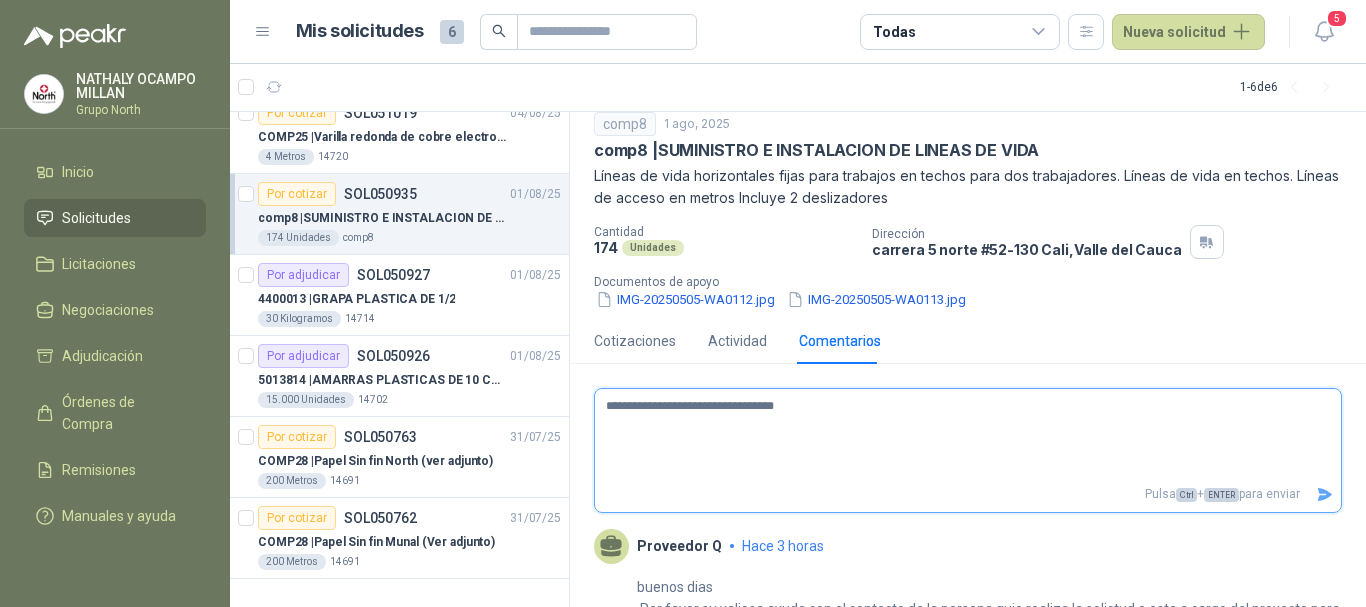 type on "**********" 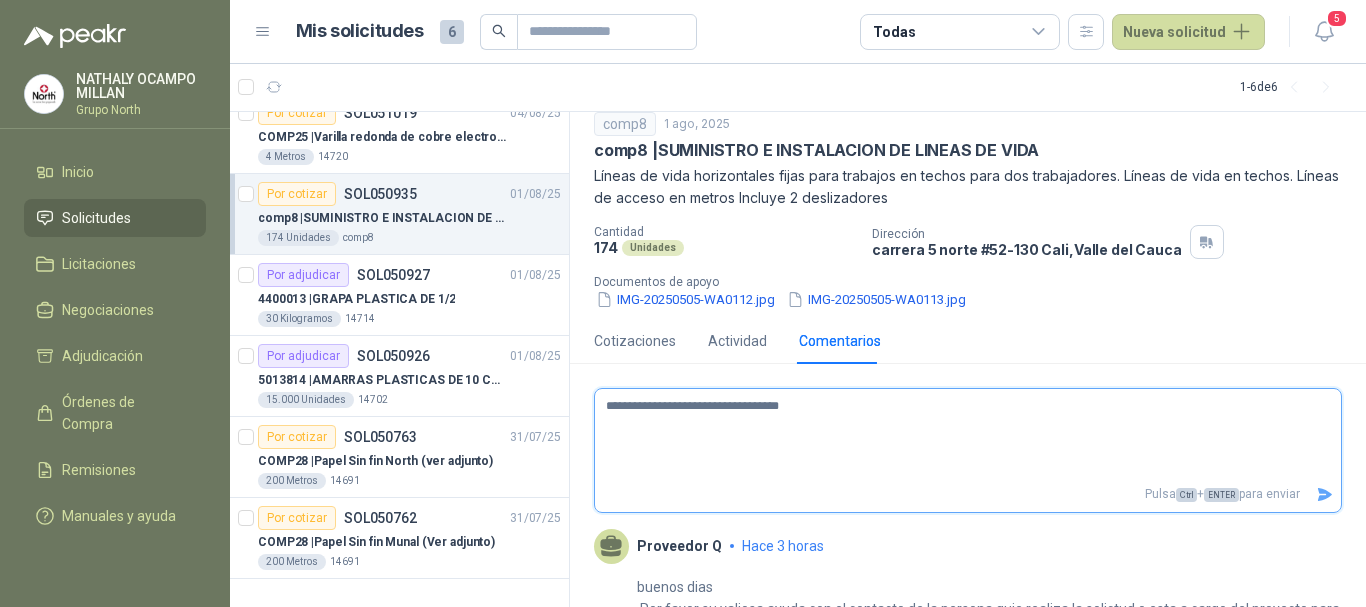 type on "**********" 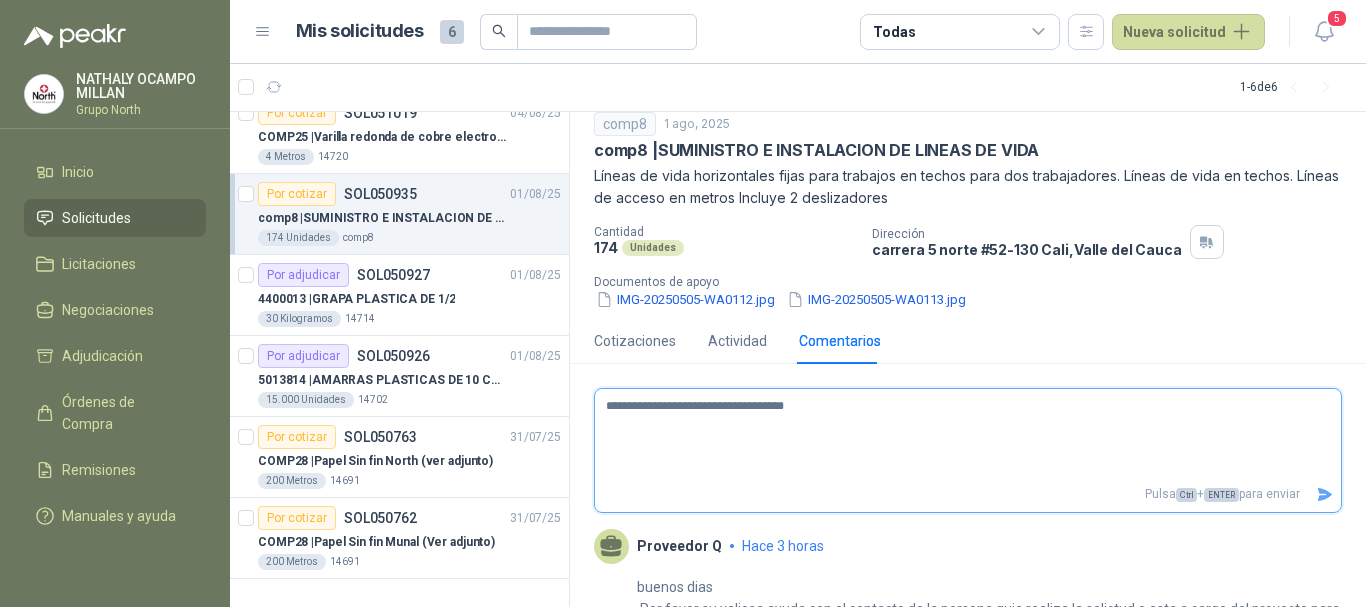 type 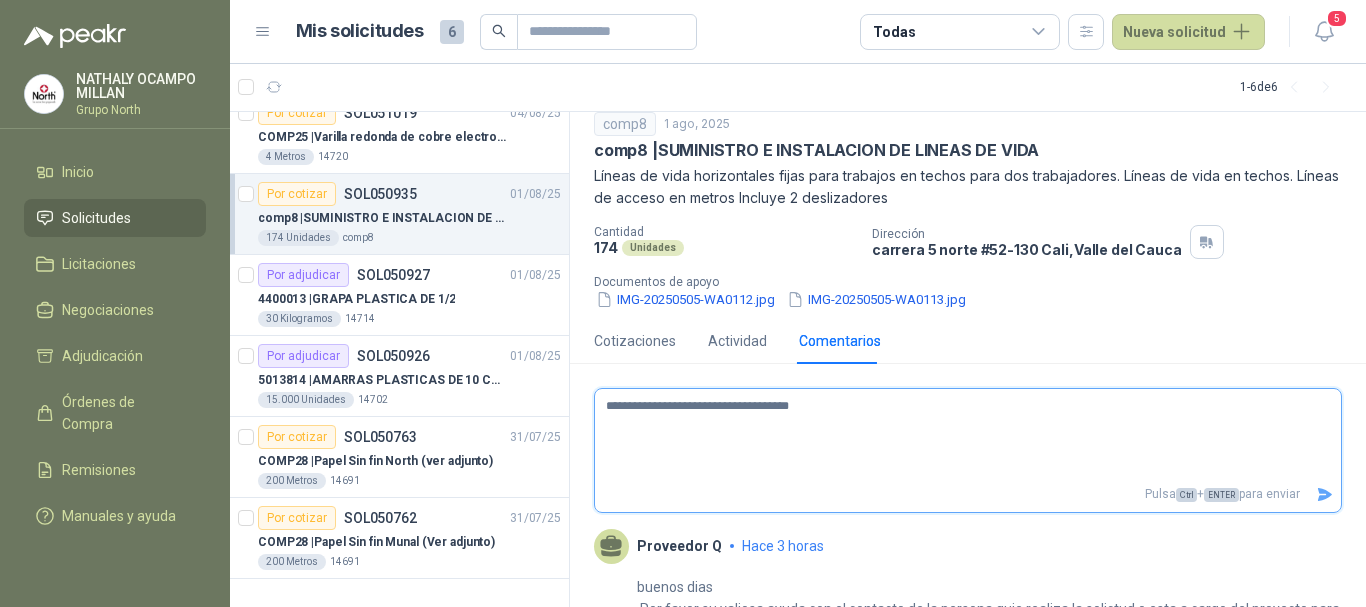 type on "**********" 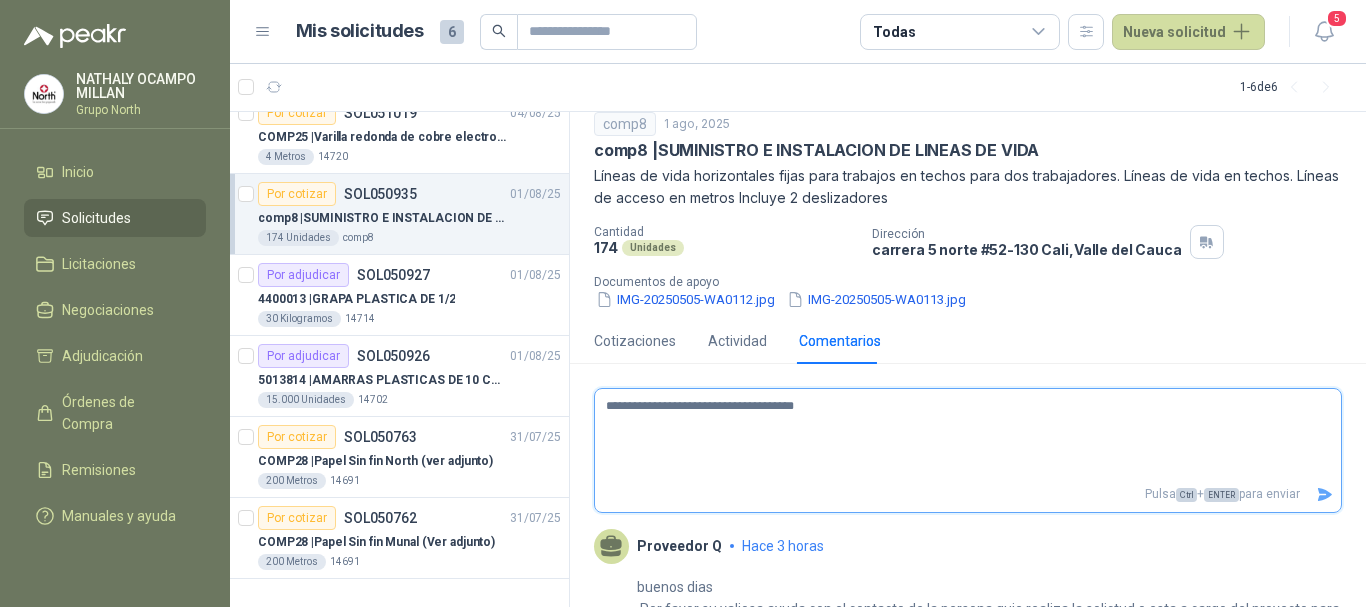 type 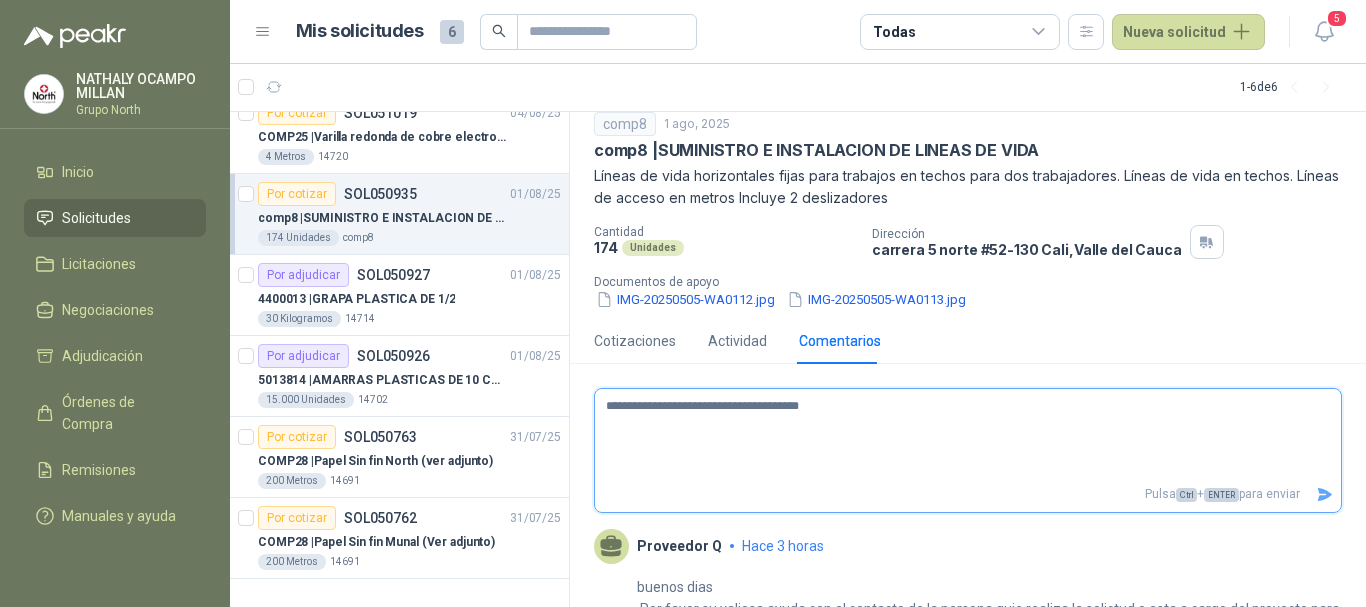 type on "**********" 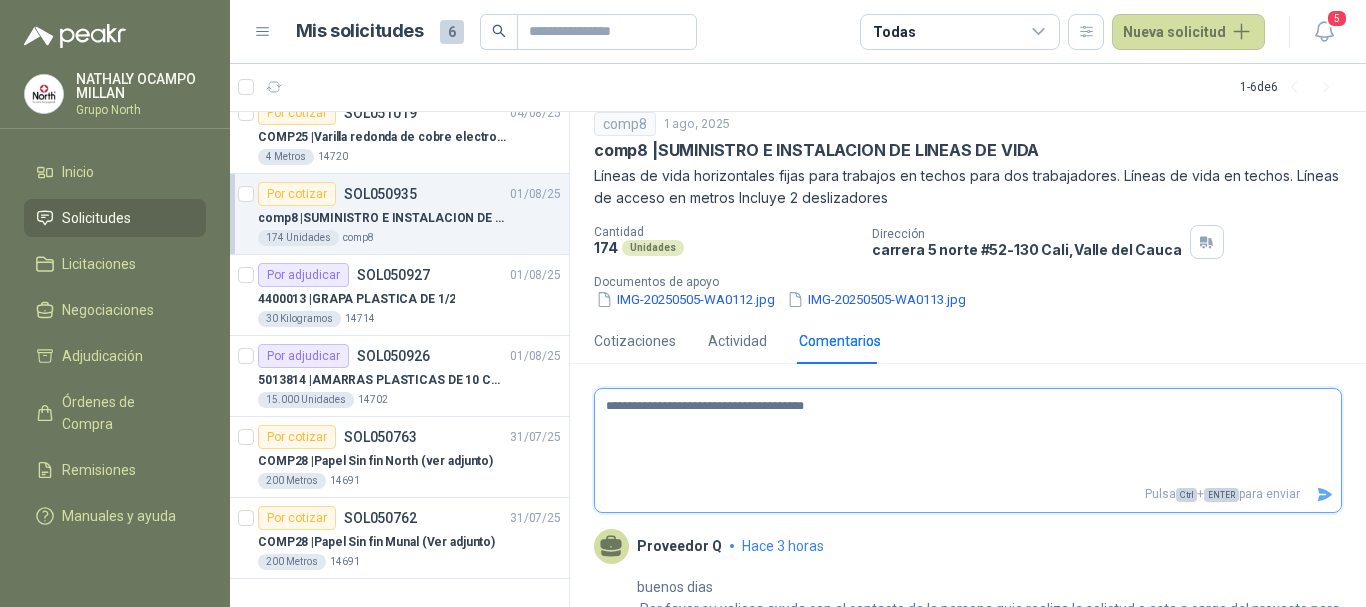 type 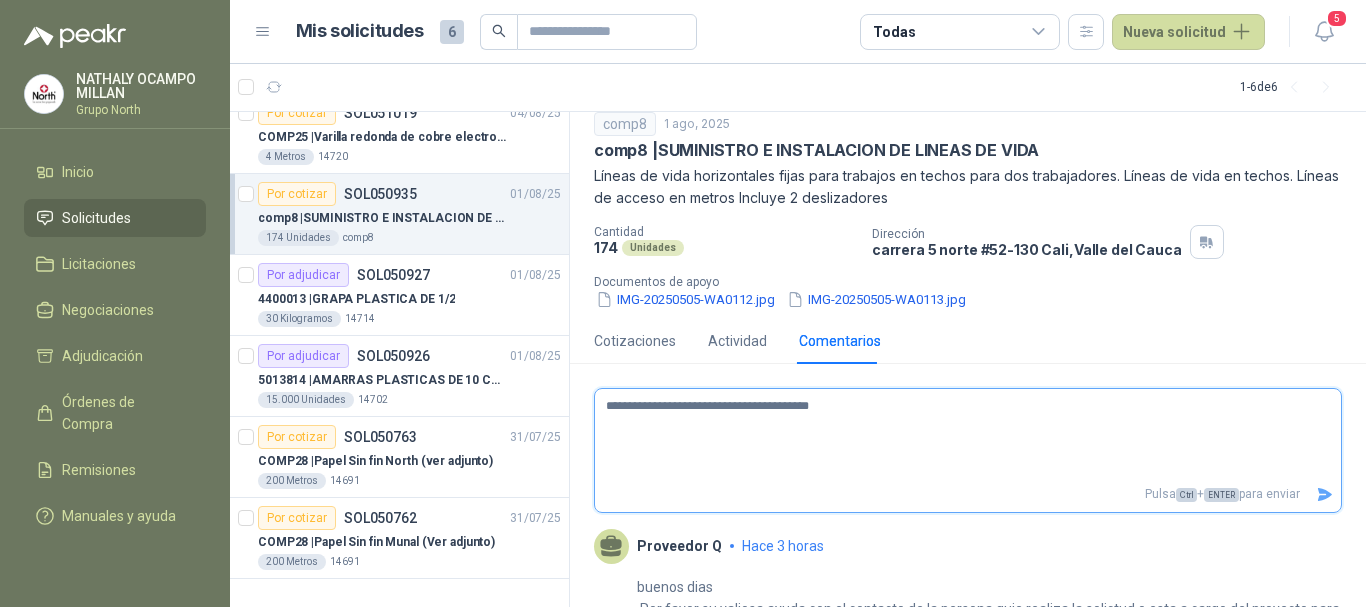 type 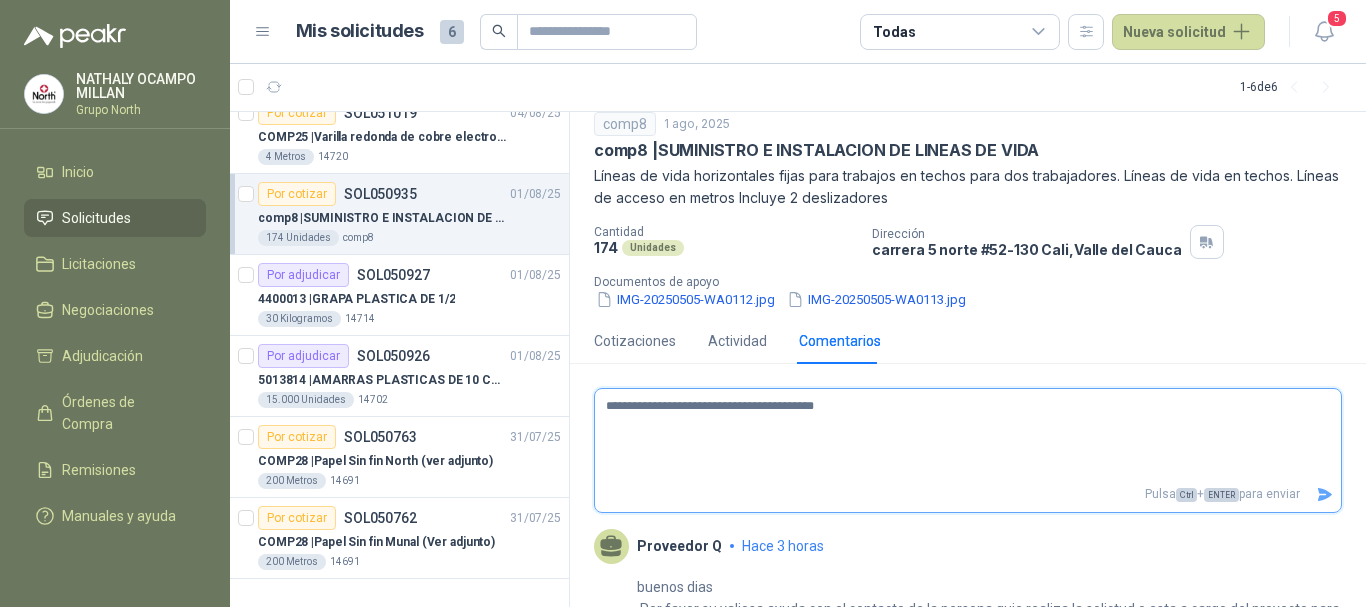 type 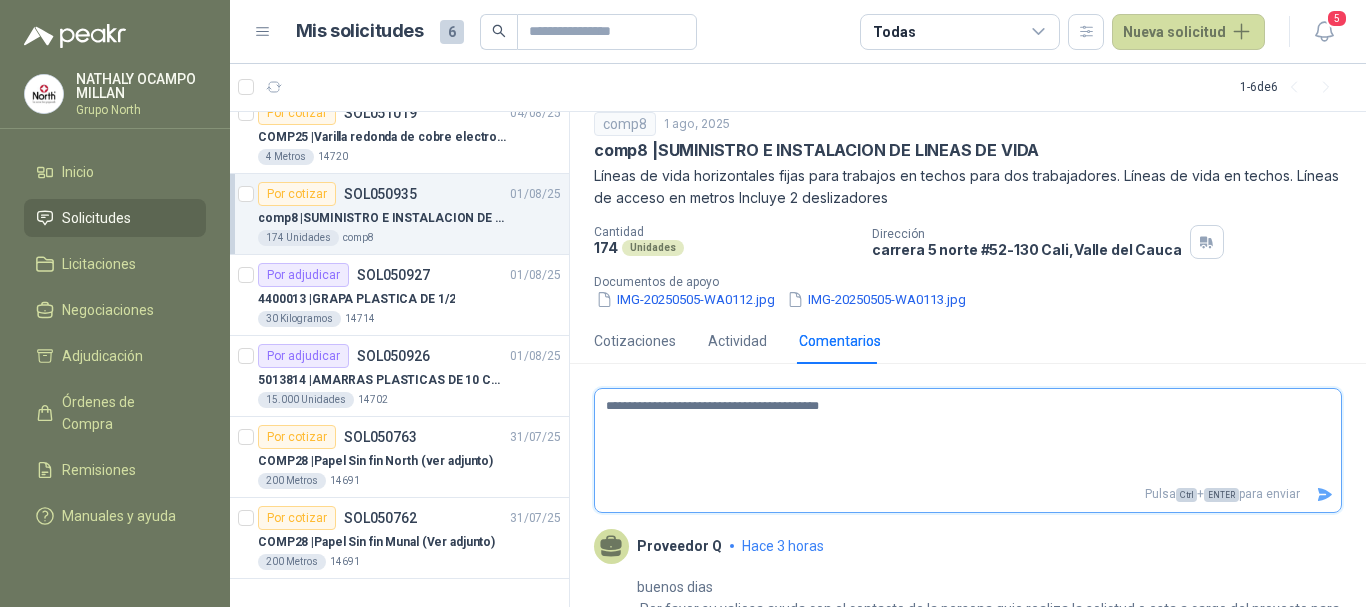 type on "**********" 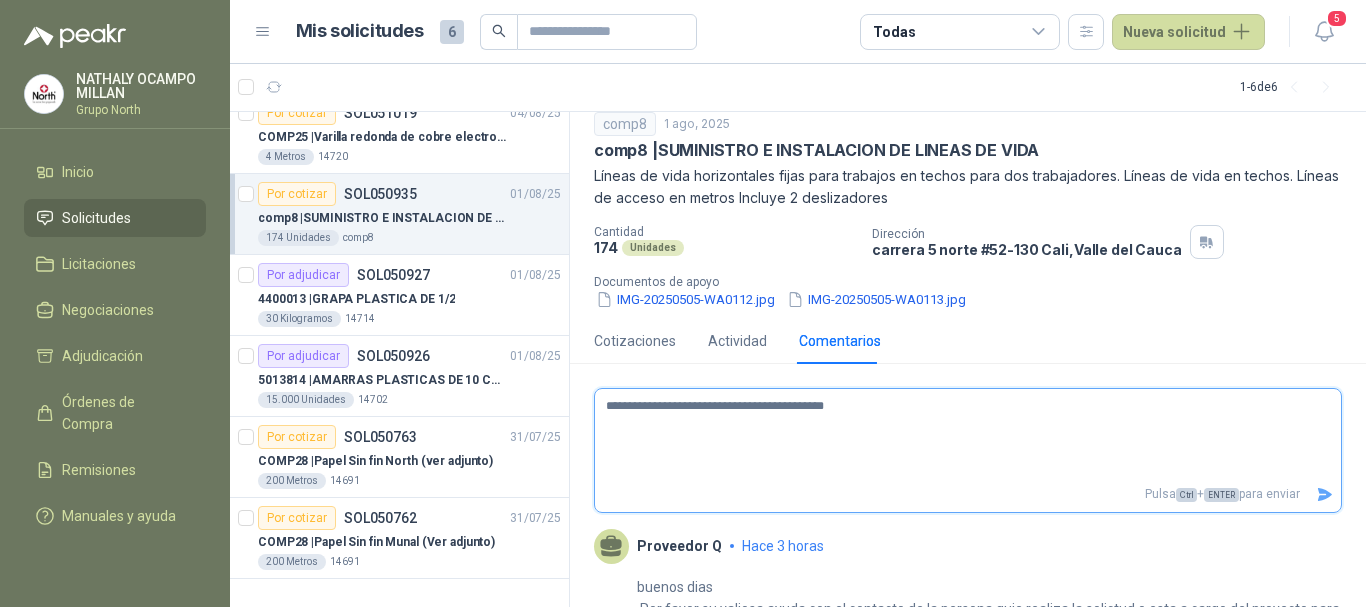 type 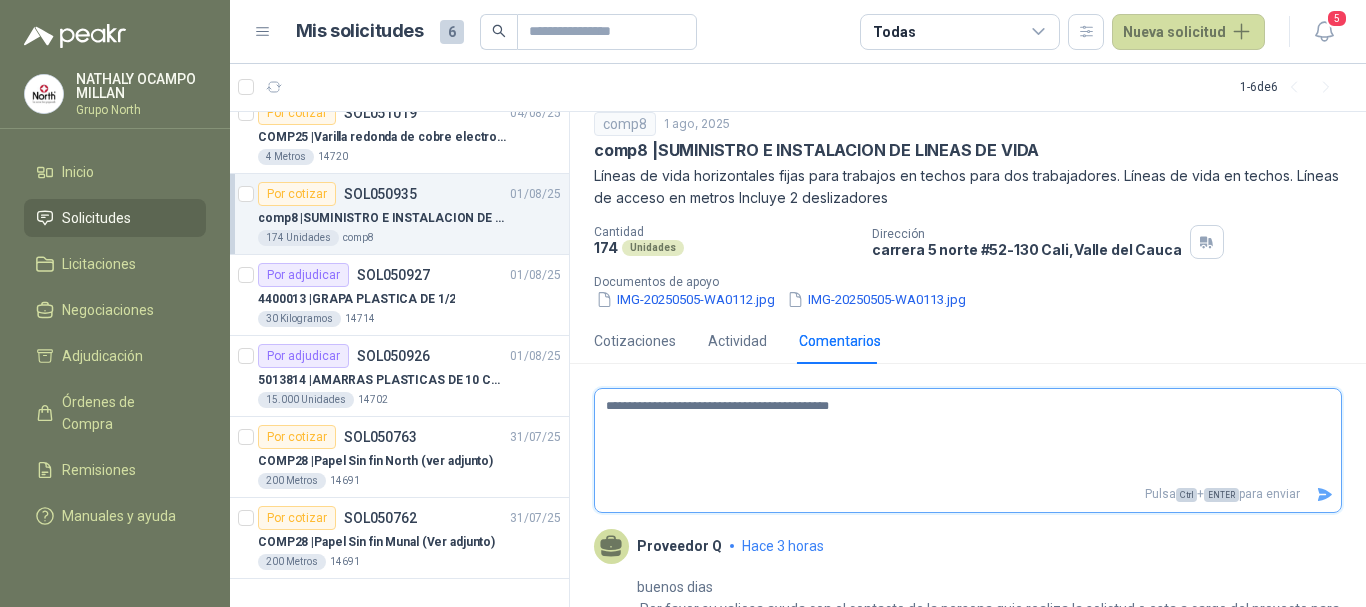 type 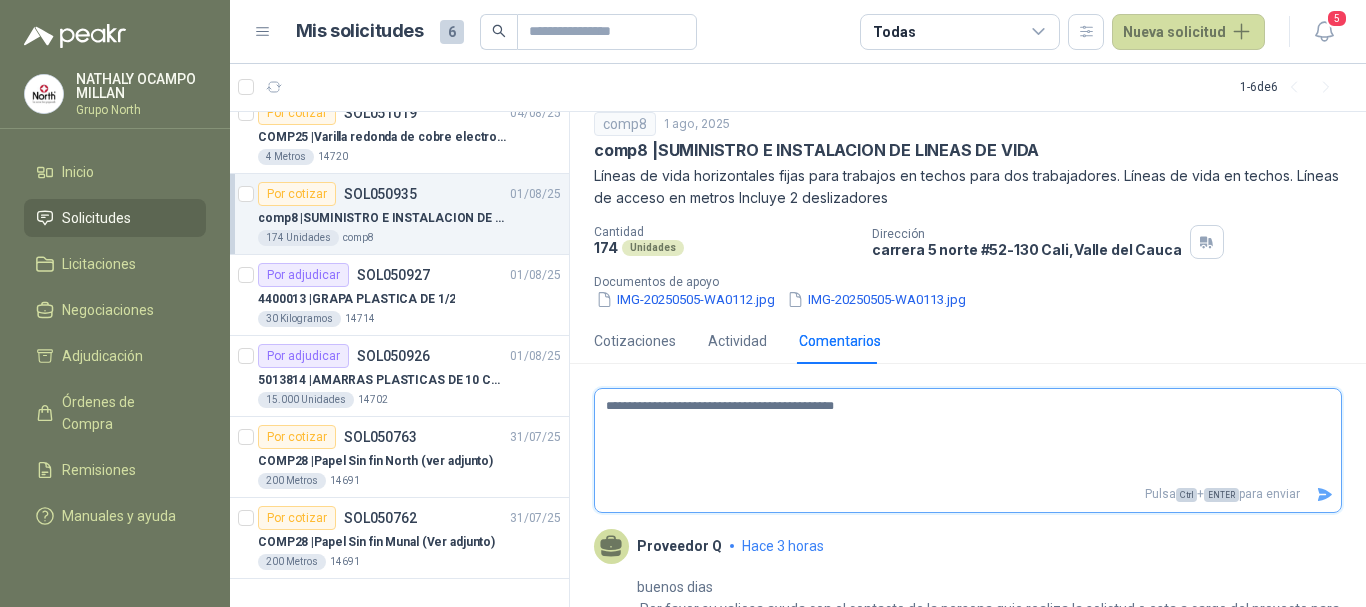 type 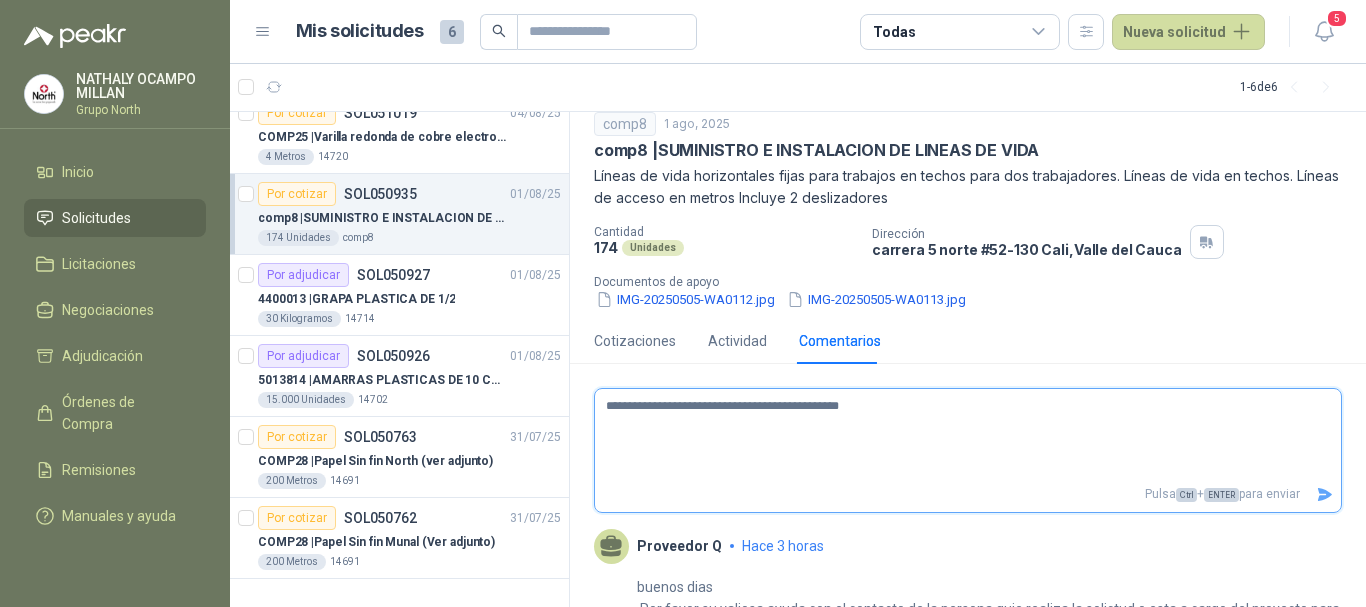 type 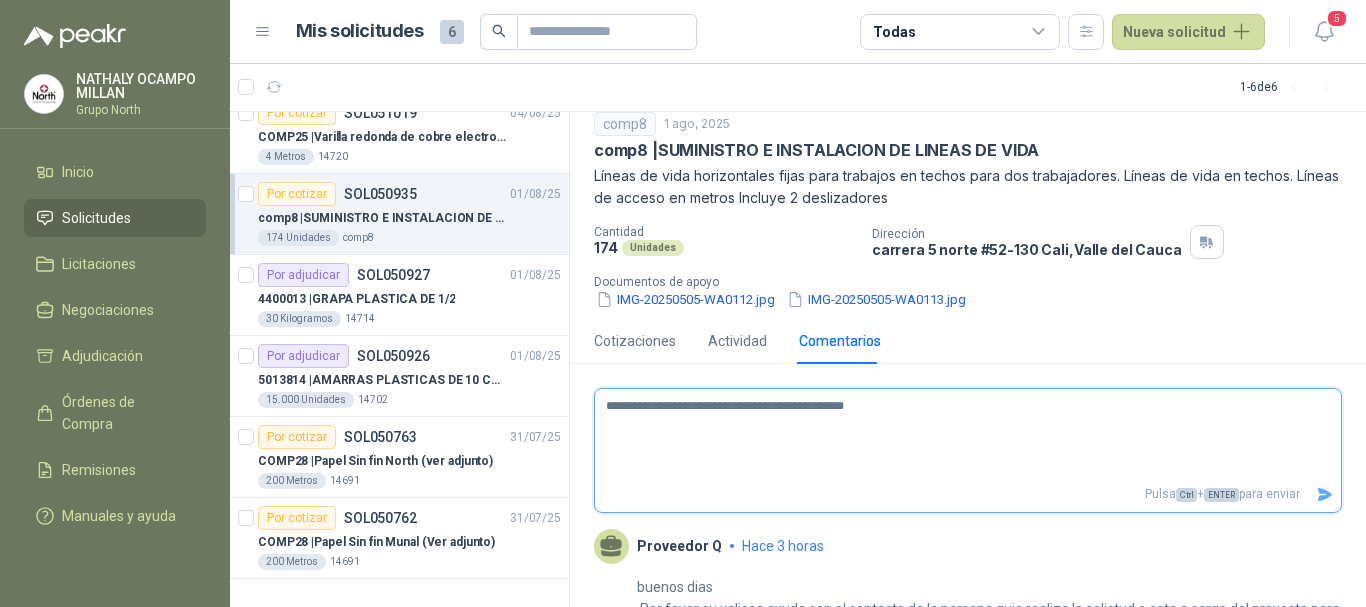type 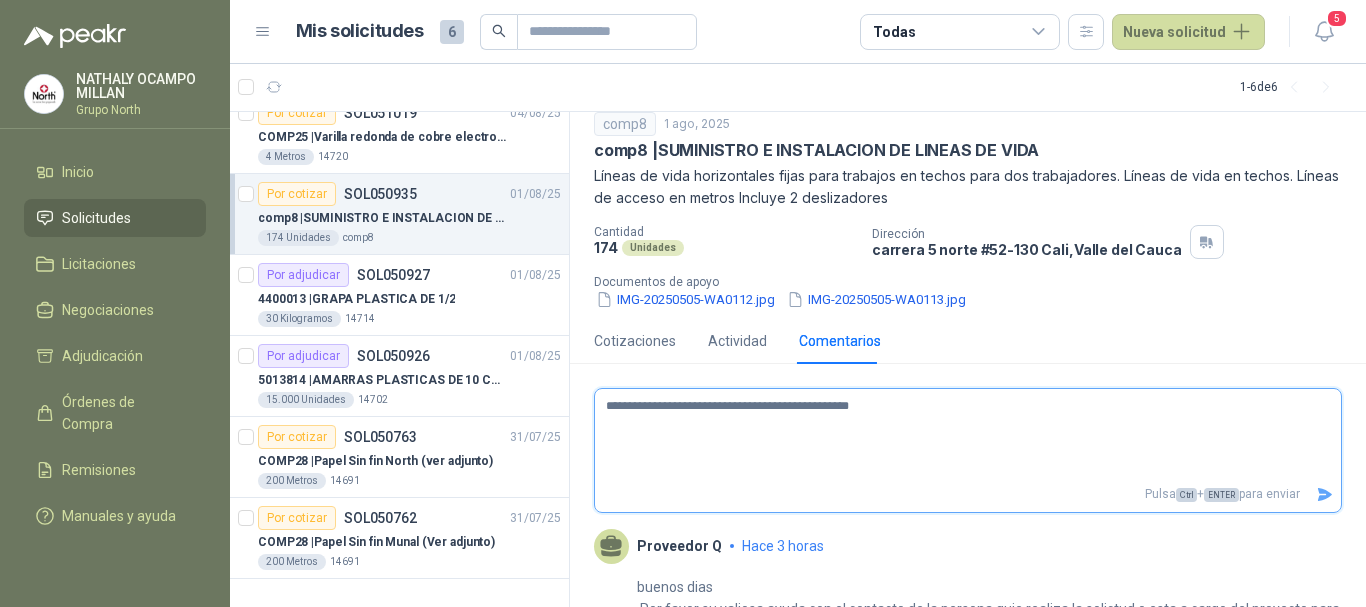 type 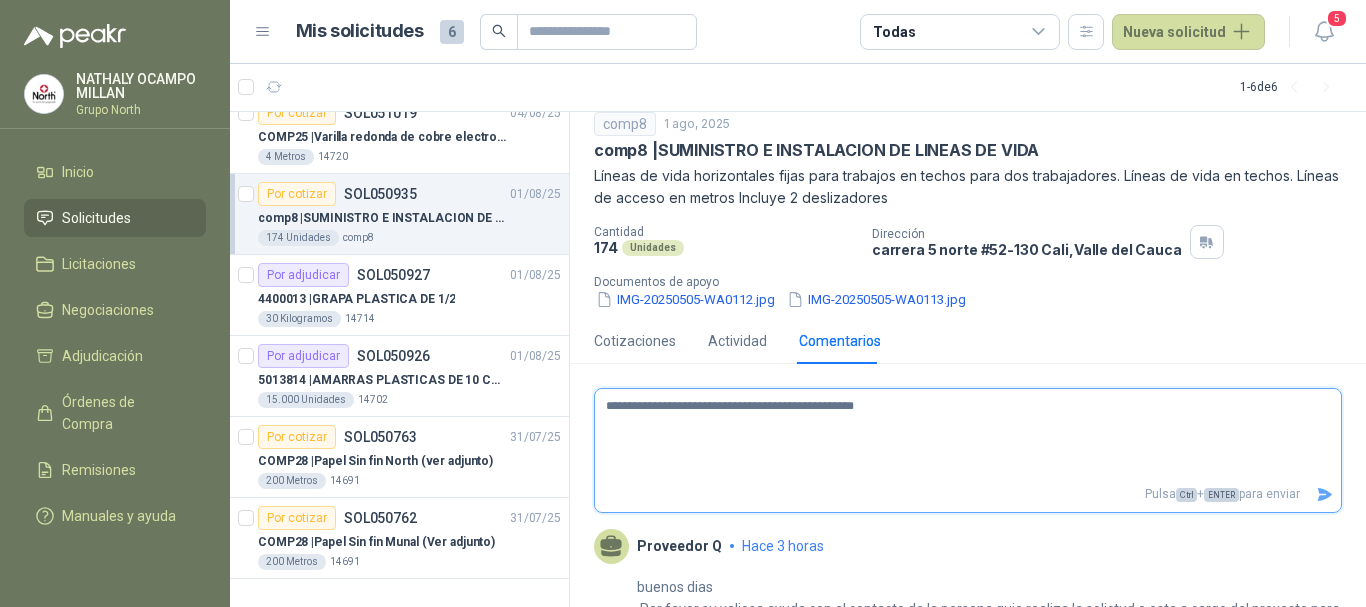 type 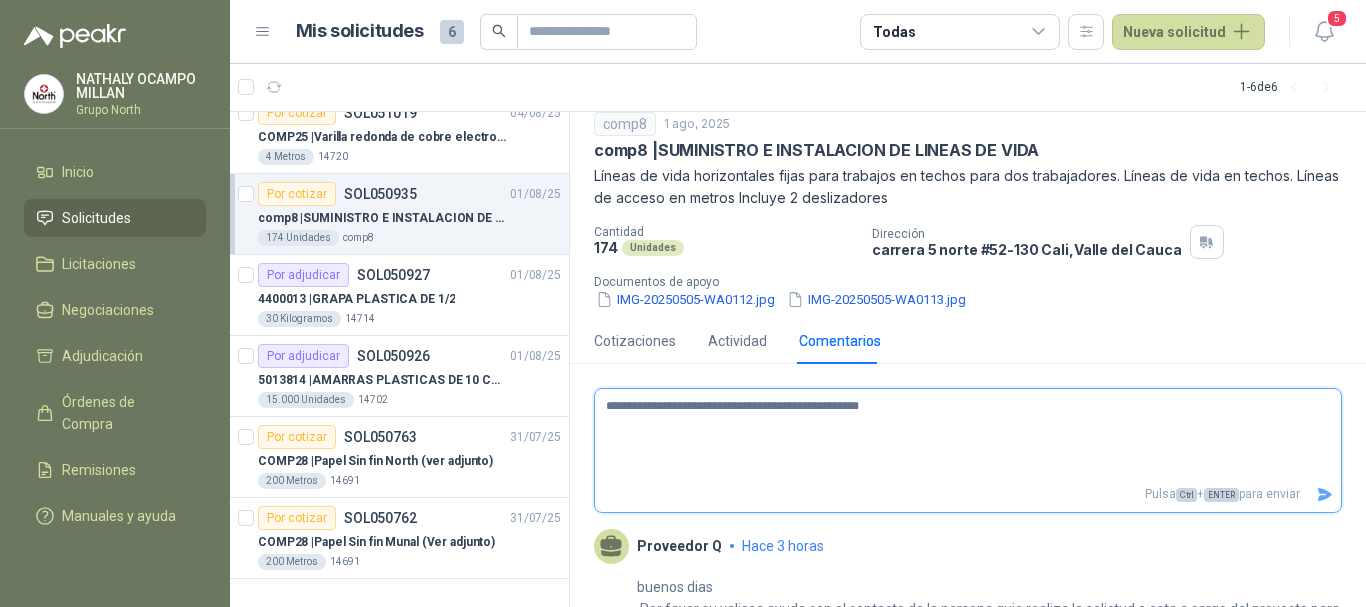 type 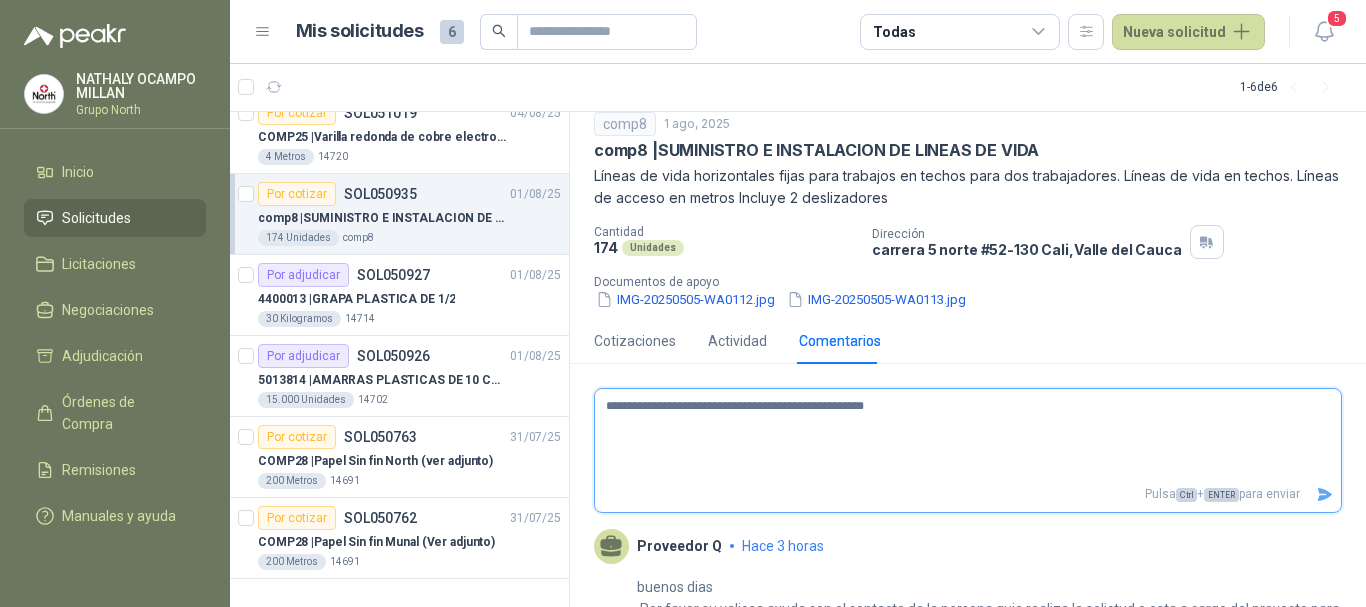 type 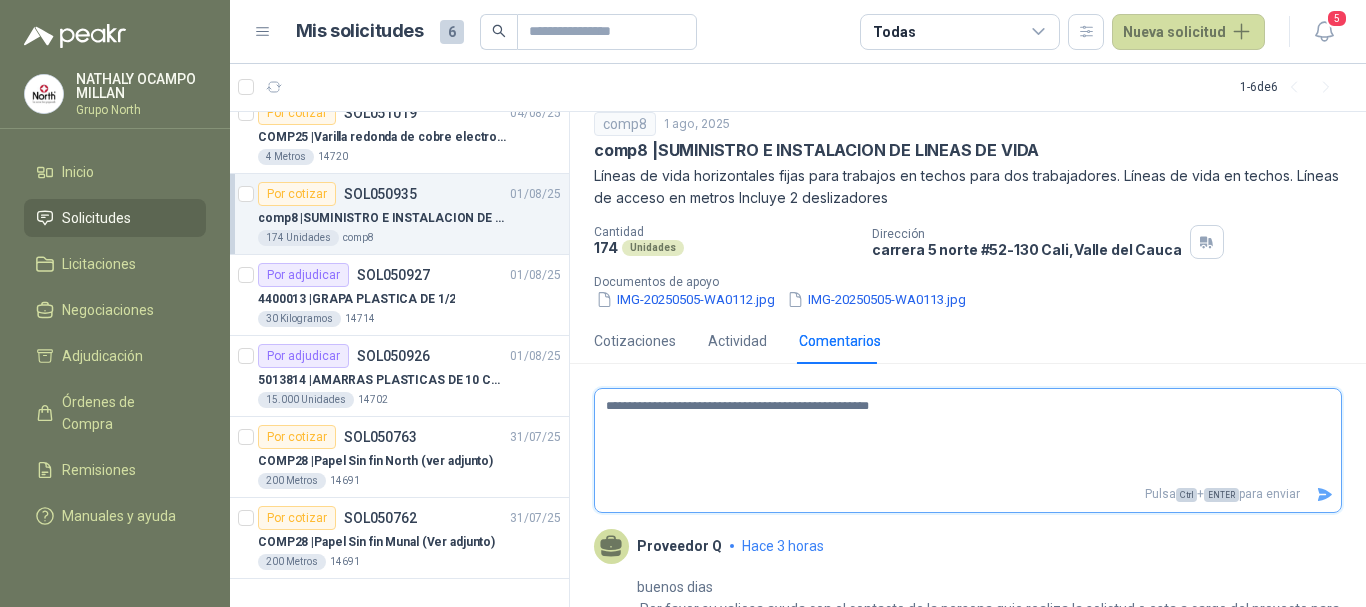 type 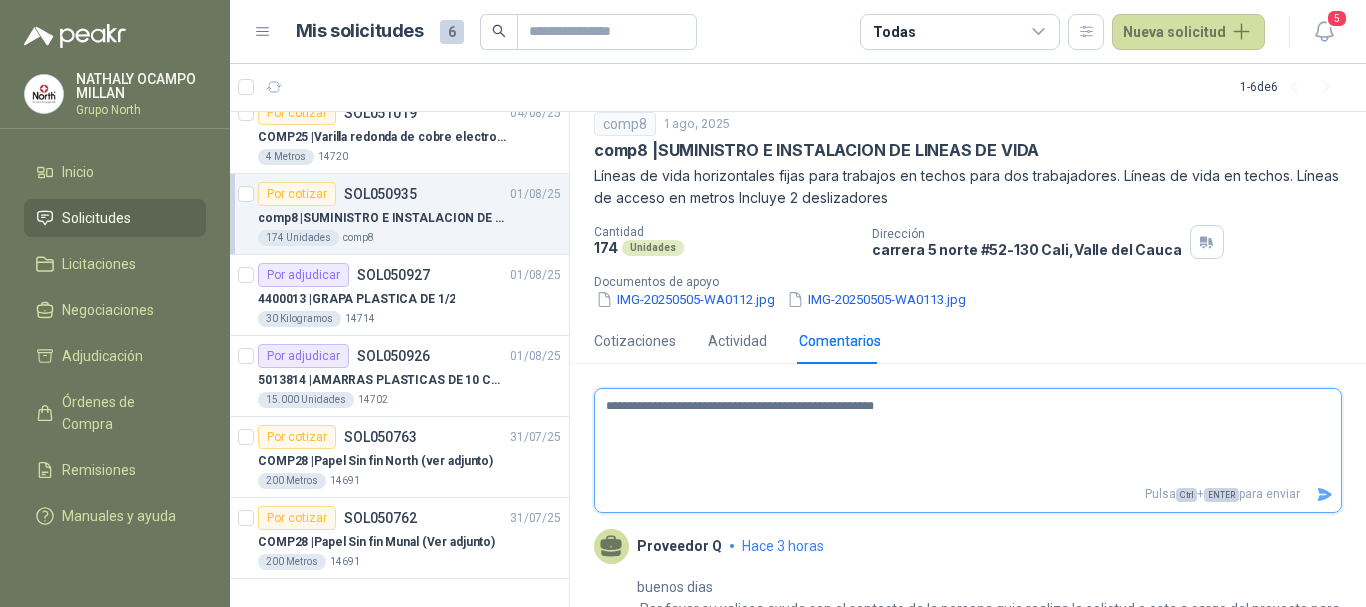 type 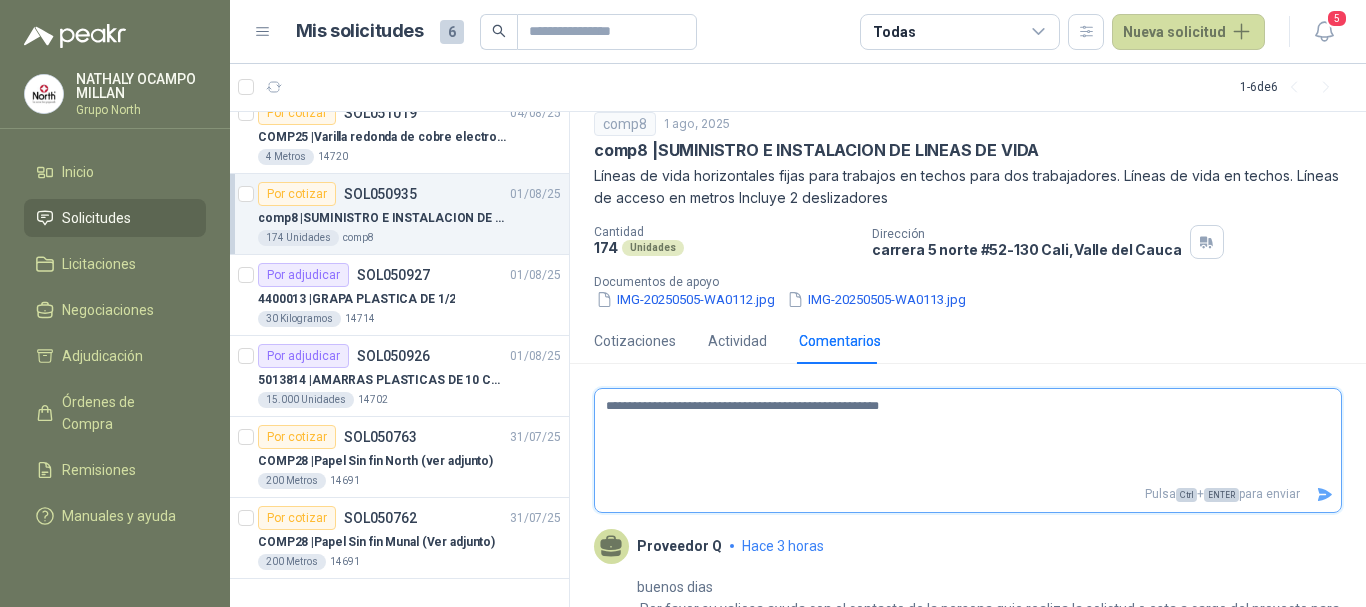 type 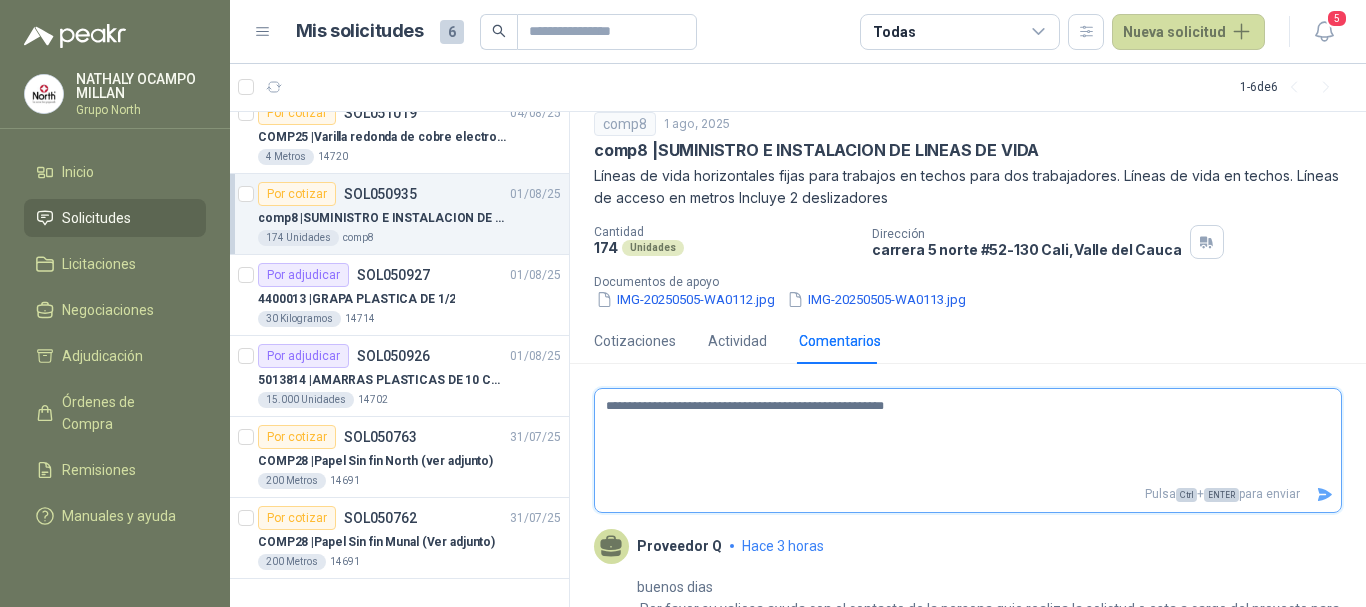 type 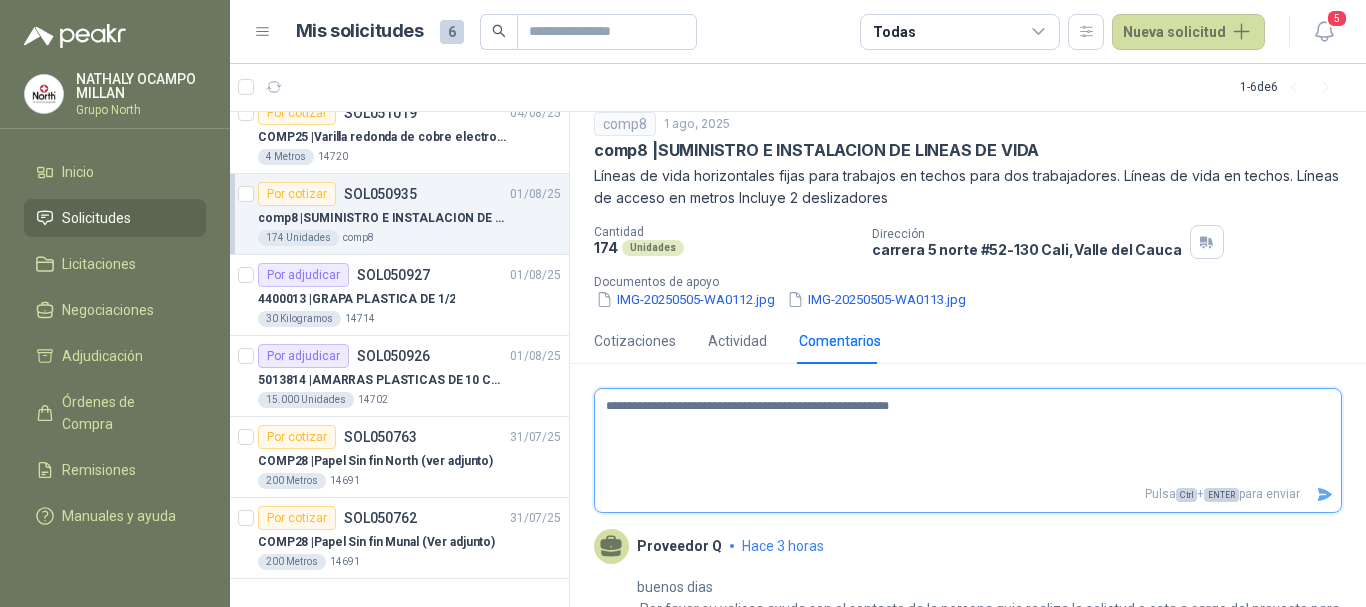type 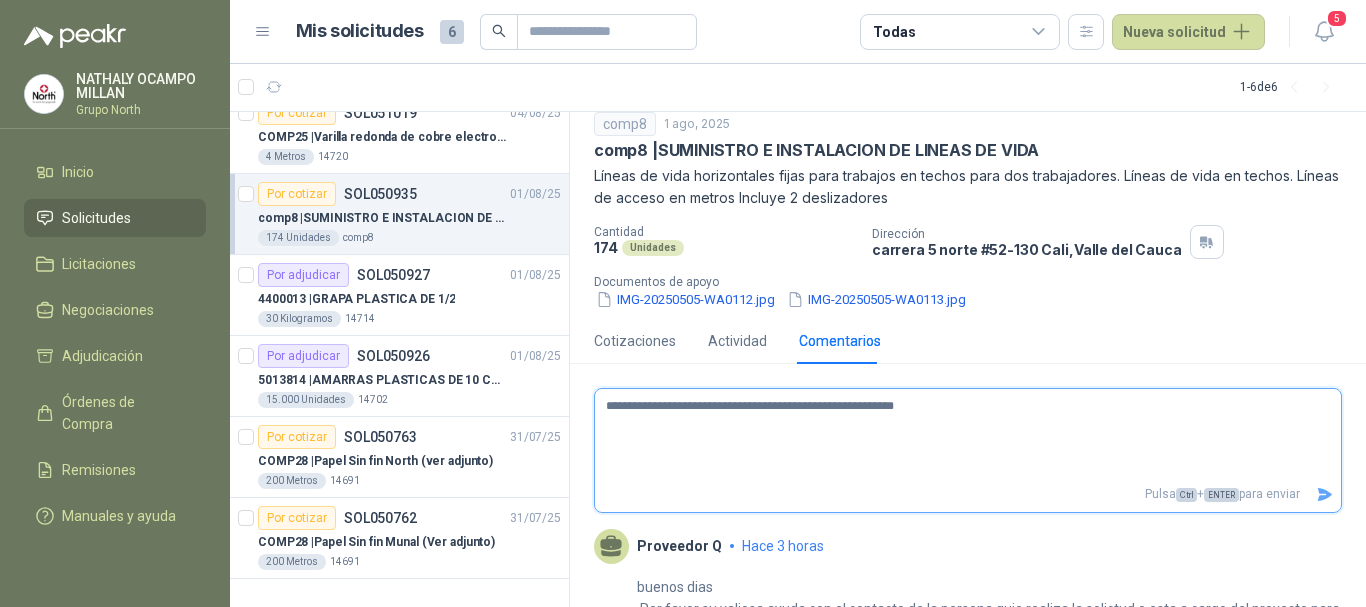 type 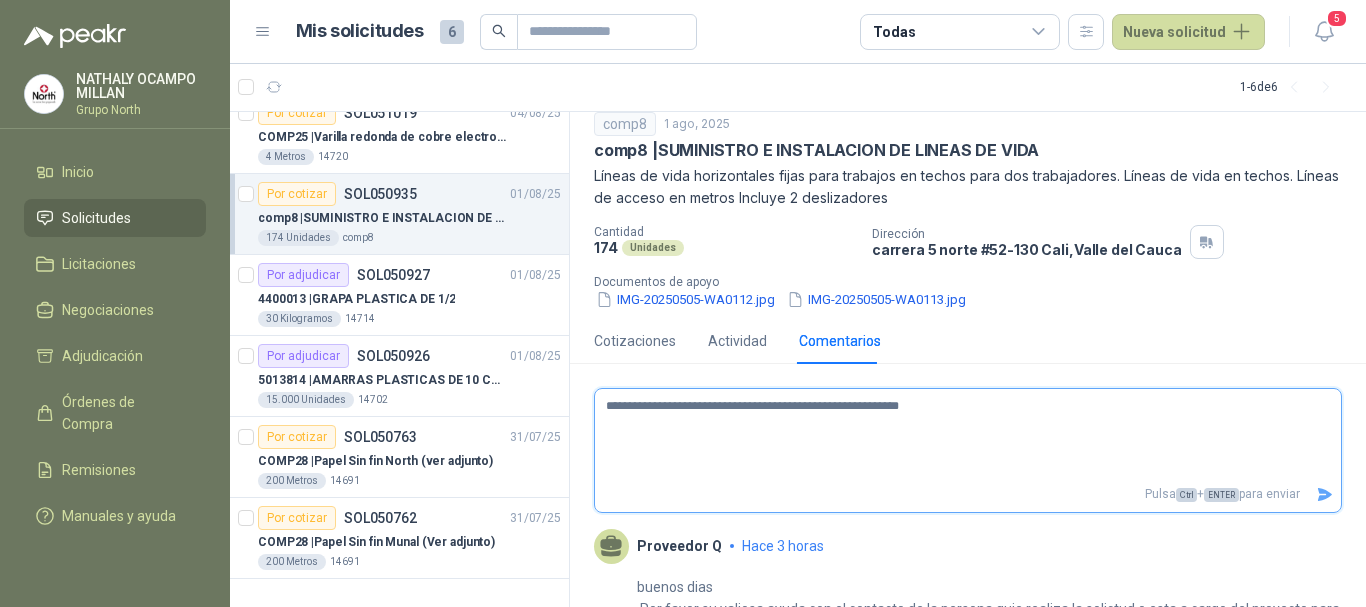 type on "**********" 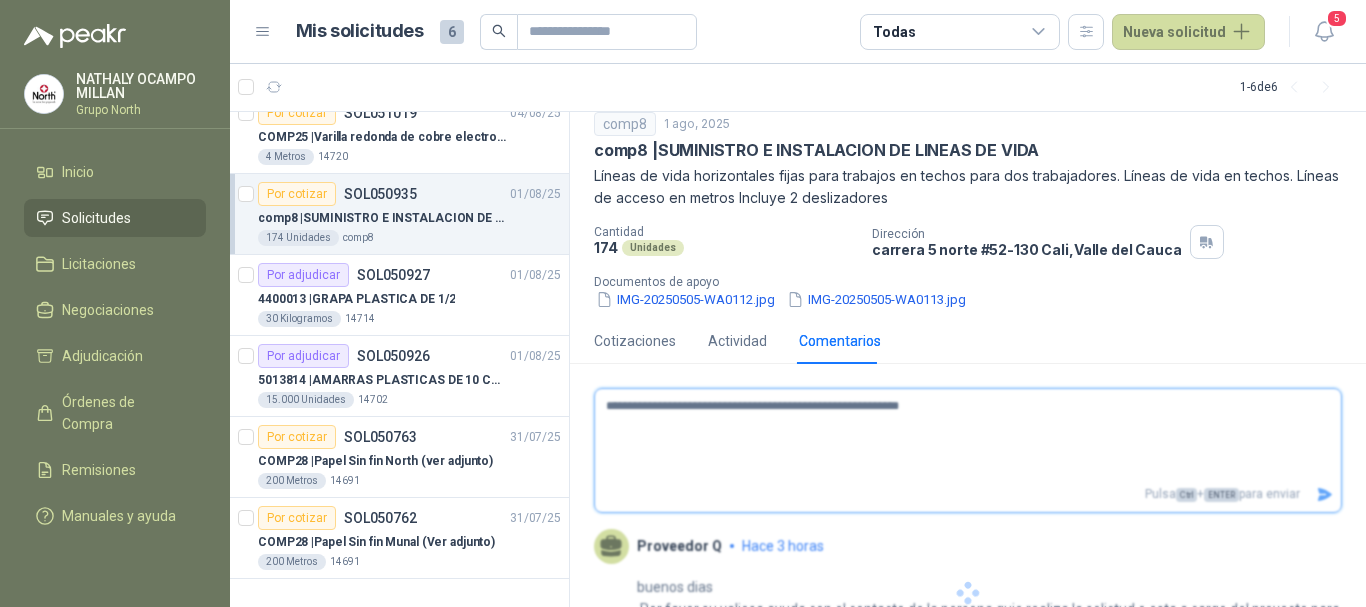 type 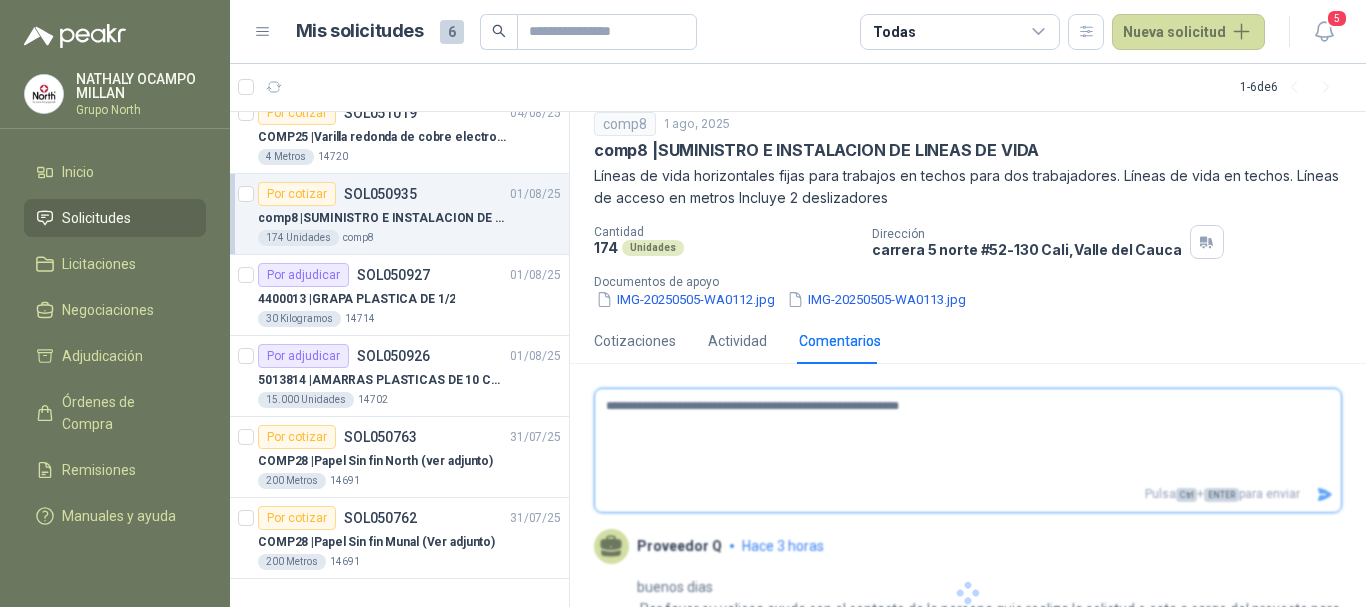 type 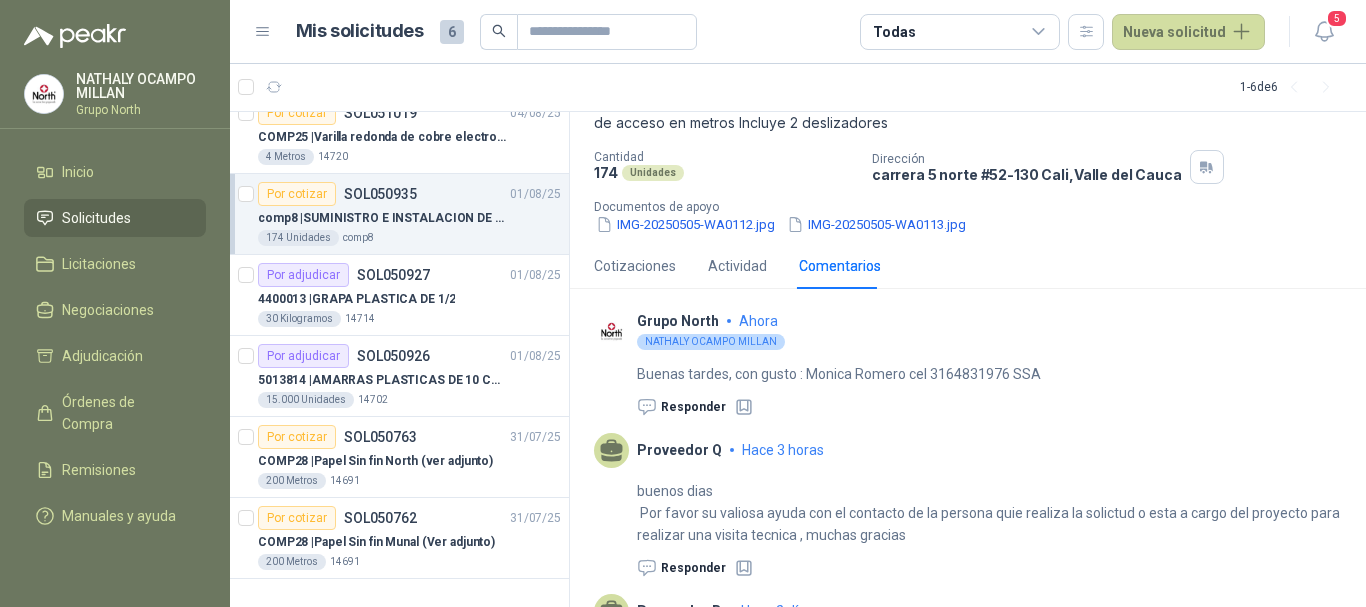 scroll, scrollTop: 245, scrollLeft: 0, axis: vertical 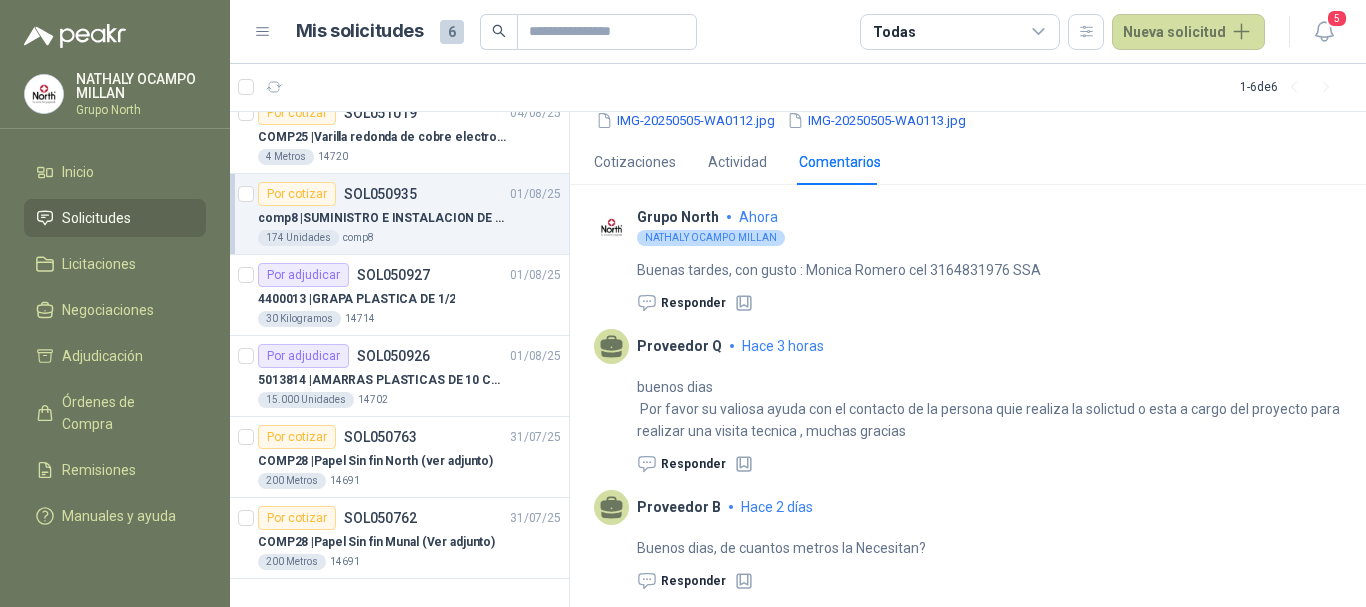 type 